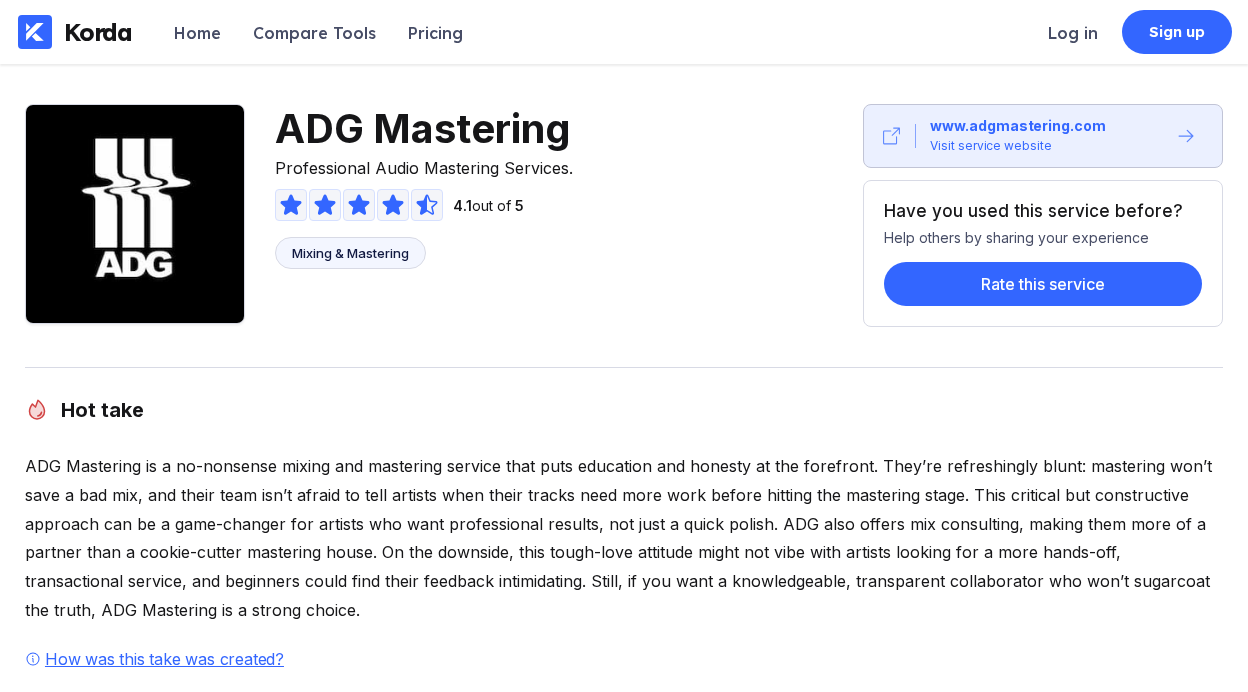 scroll, scrollTop: 0, scrollLeft: 0, axis: both 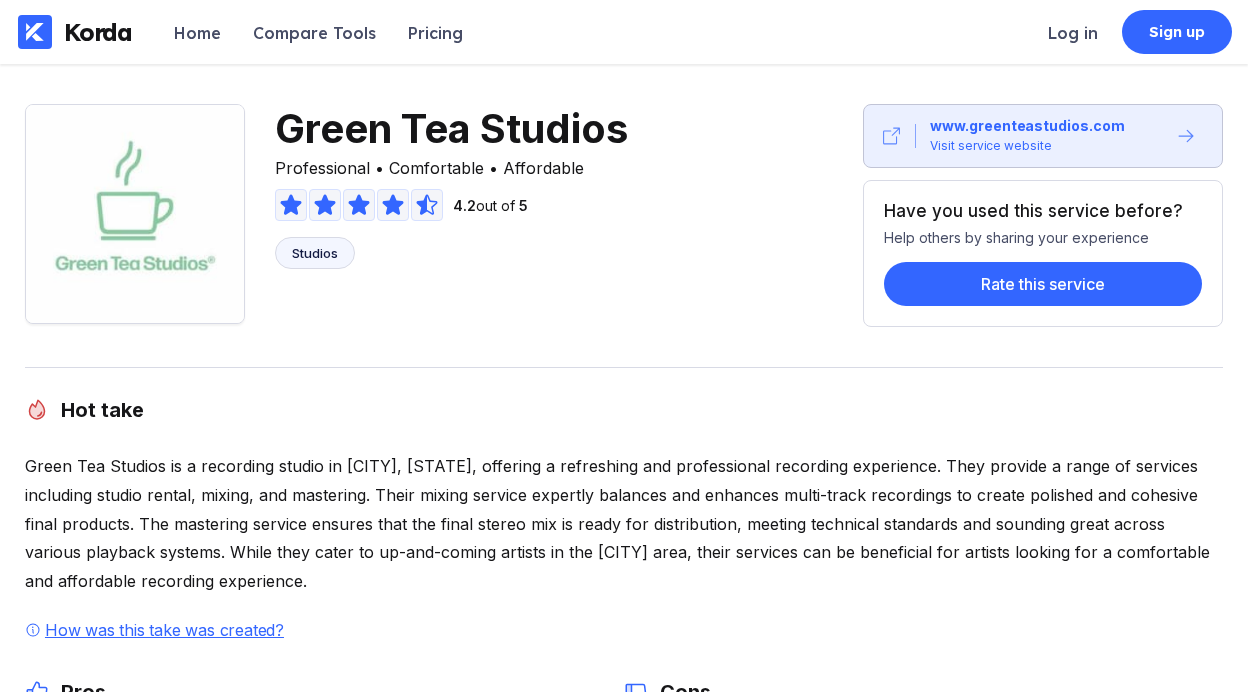click on "Studios" at bounding box center (315, 253) 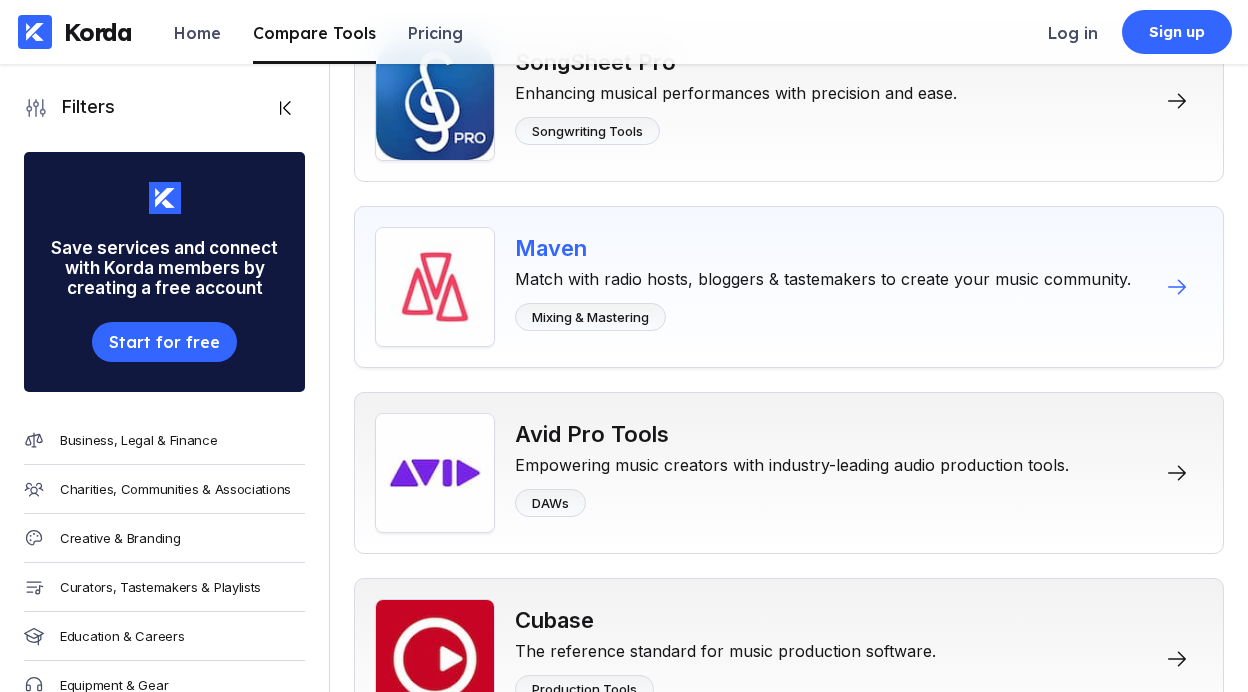 scroll, scrollTop: 3957, scrollLeft: 0, axis: vertical 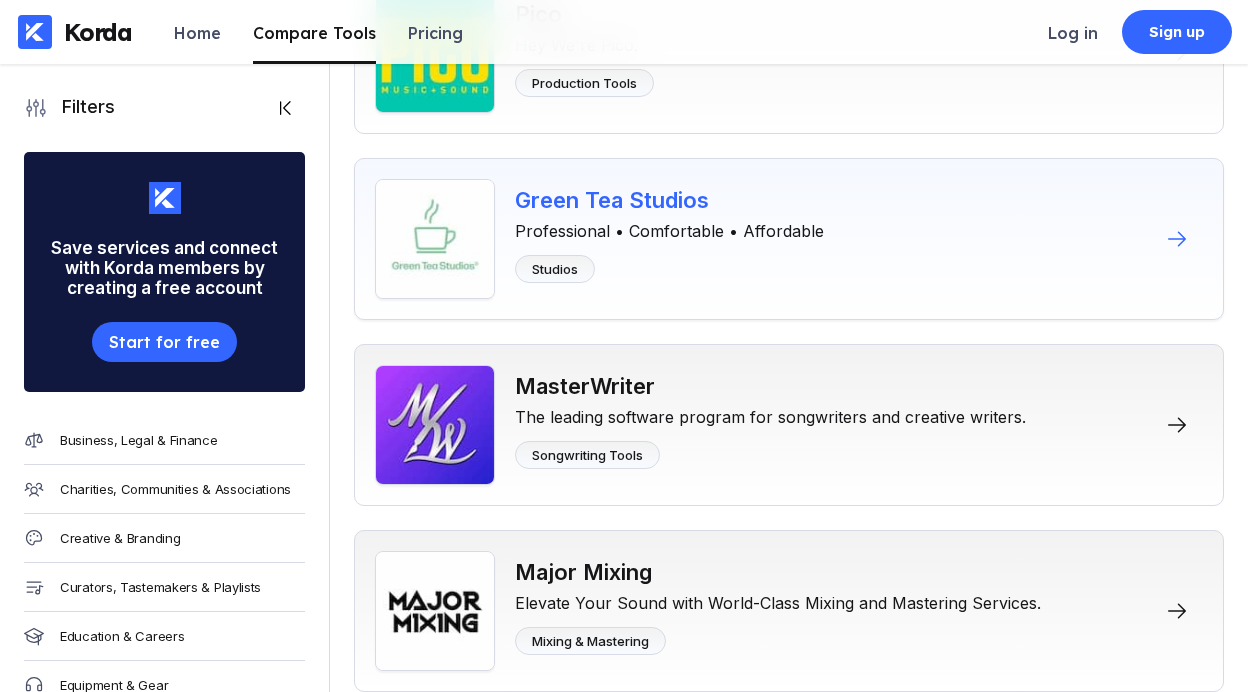 click on "Green Tea Studios" at bounding box center (669, 200) 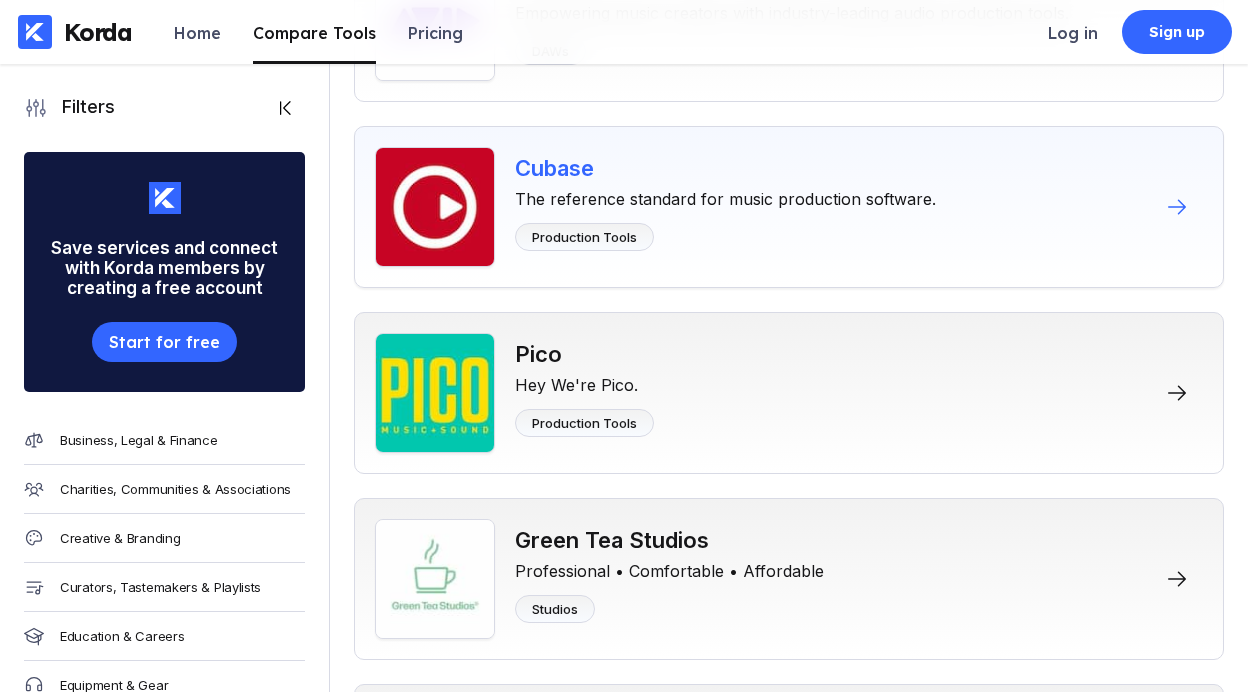 scroll, scrollTop: 3844, scrollLeft: 0, axis: vertical 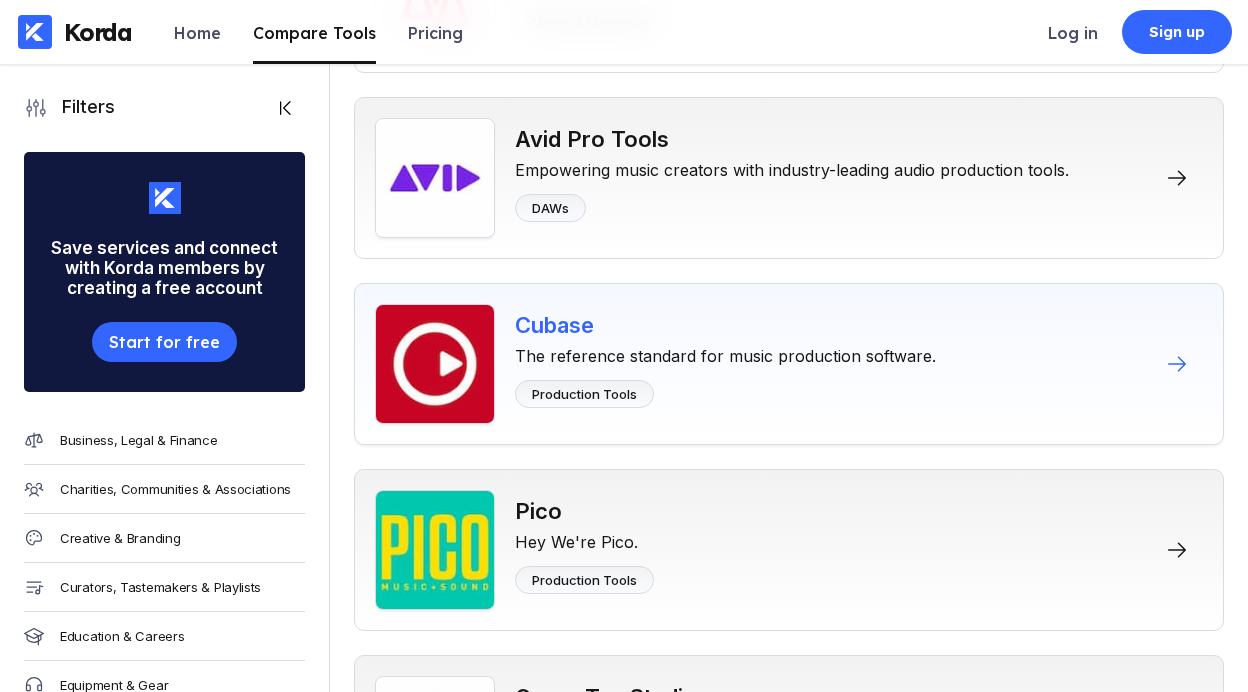 click on "Cubase" at bounding box center [725, 325] 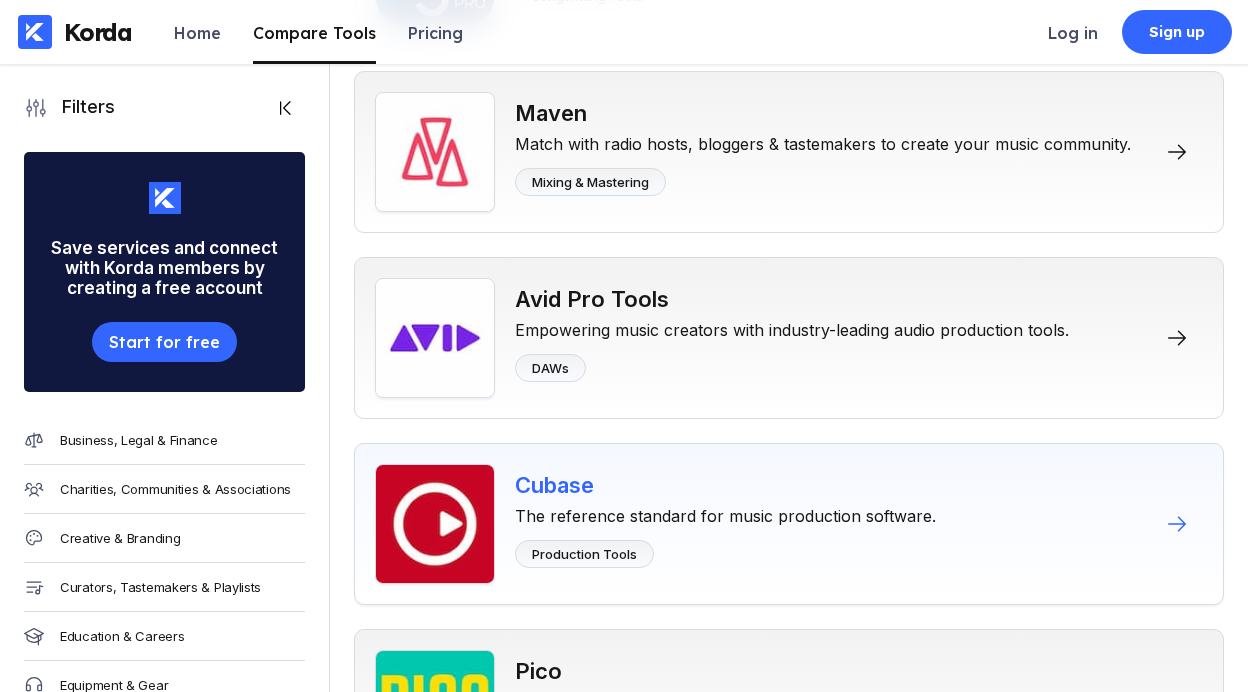 scroll, scrollTop: 3682, scrollLeft: 0, axis: vertical 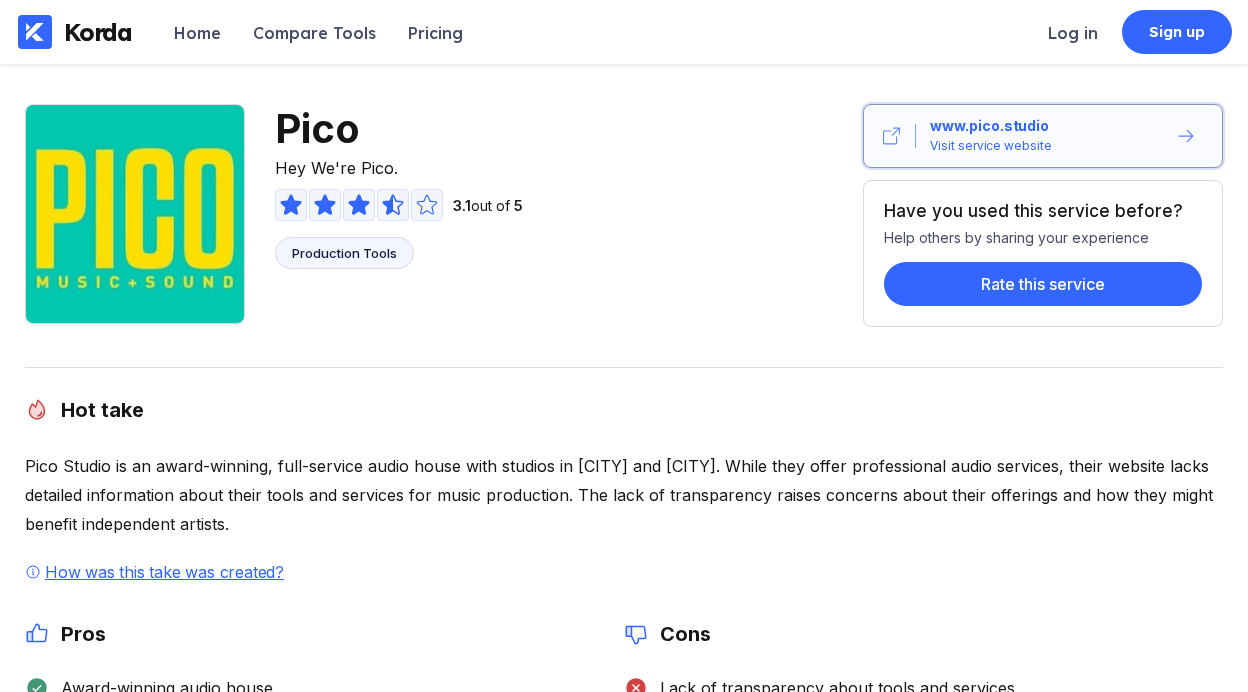 click on "www.pico.studio Visit service website" at bounding box center (1041, 136) 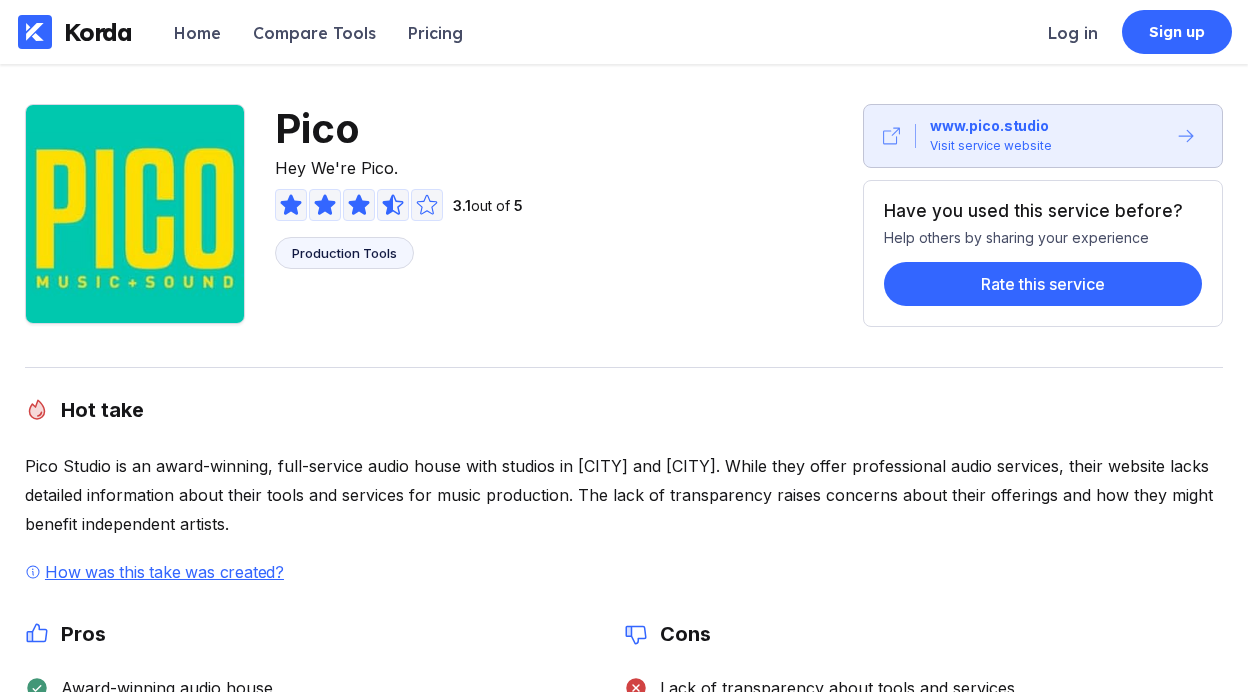 click on "Pico" at bounding box center (399, 128) 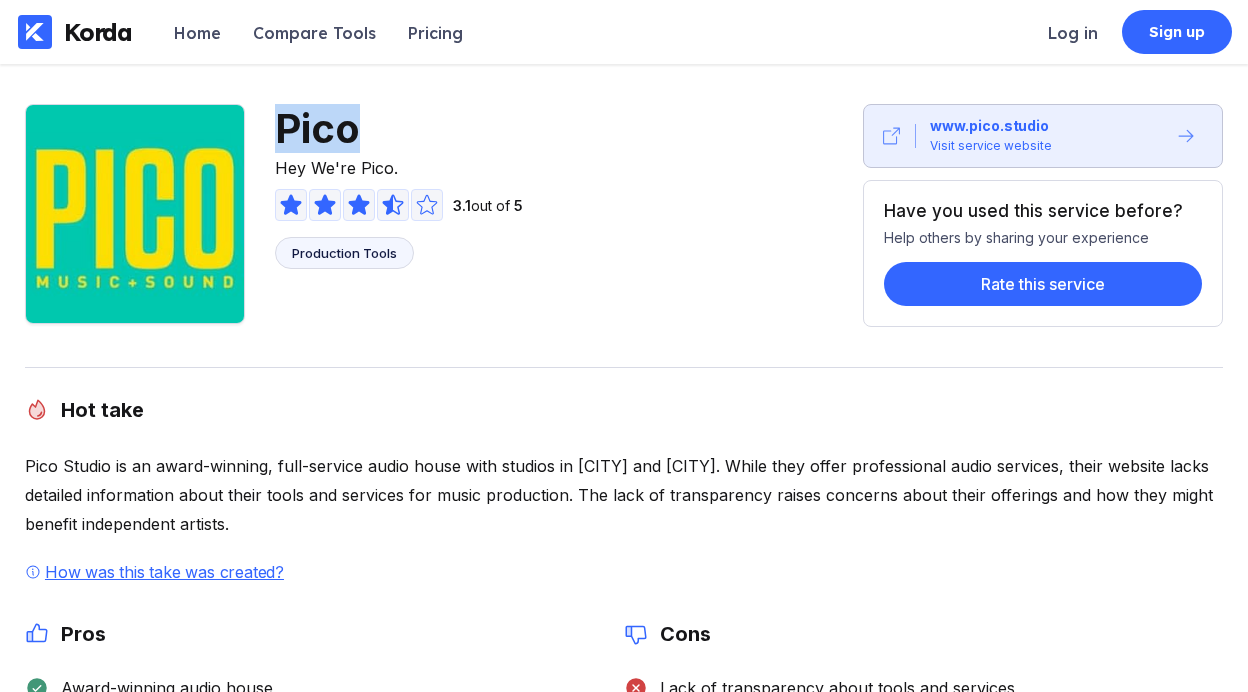 click on "Pico" at bounding box center (399, 128) 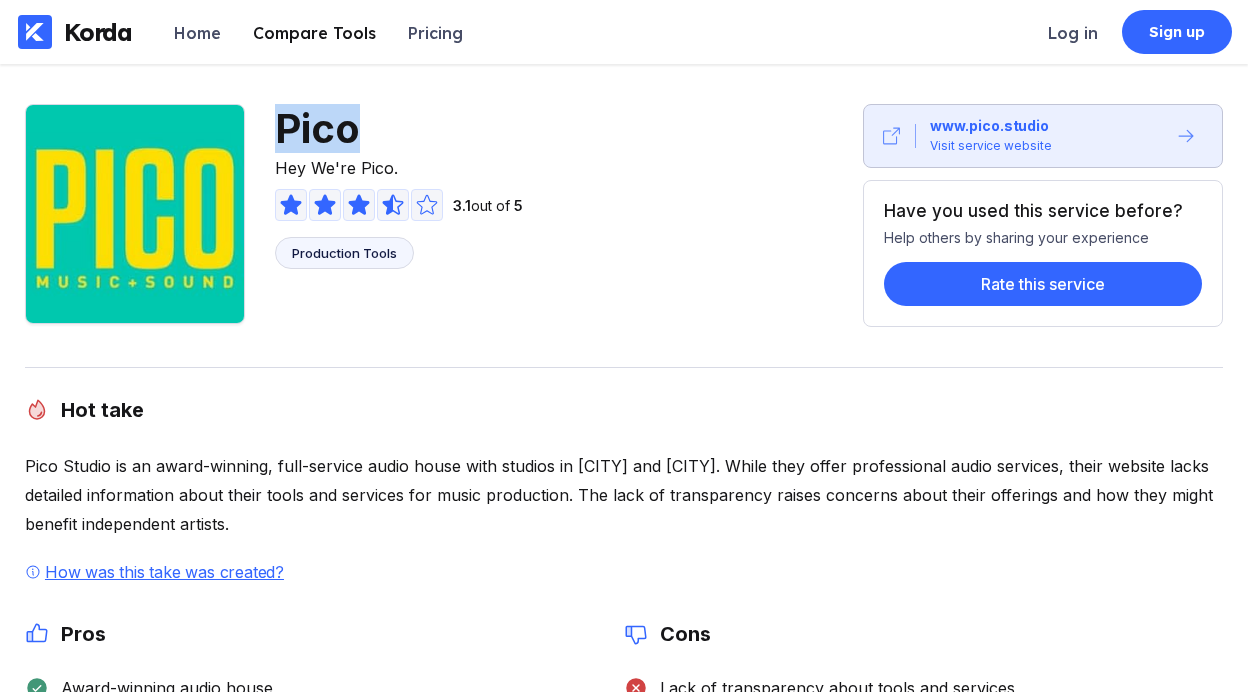 copy on "Pico" 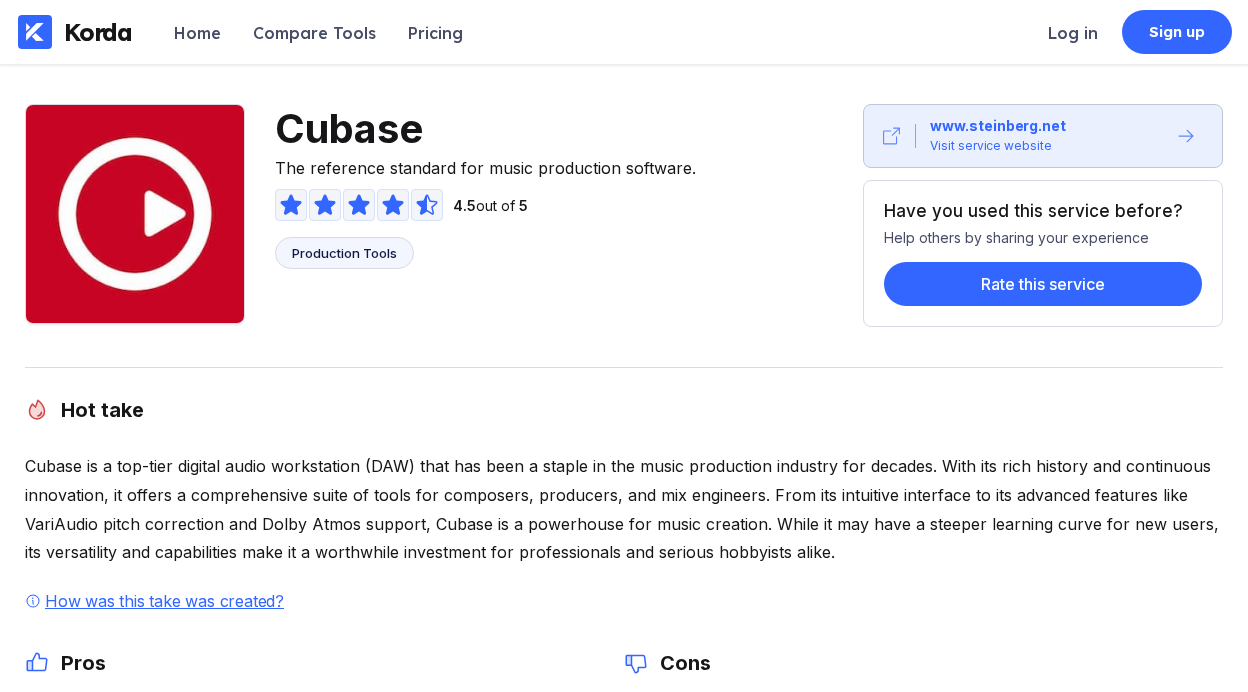 scroll, scrollTop: 0, scrollLeft: 0, axis: both 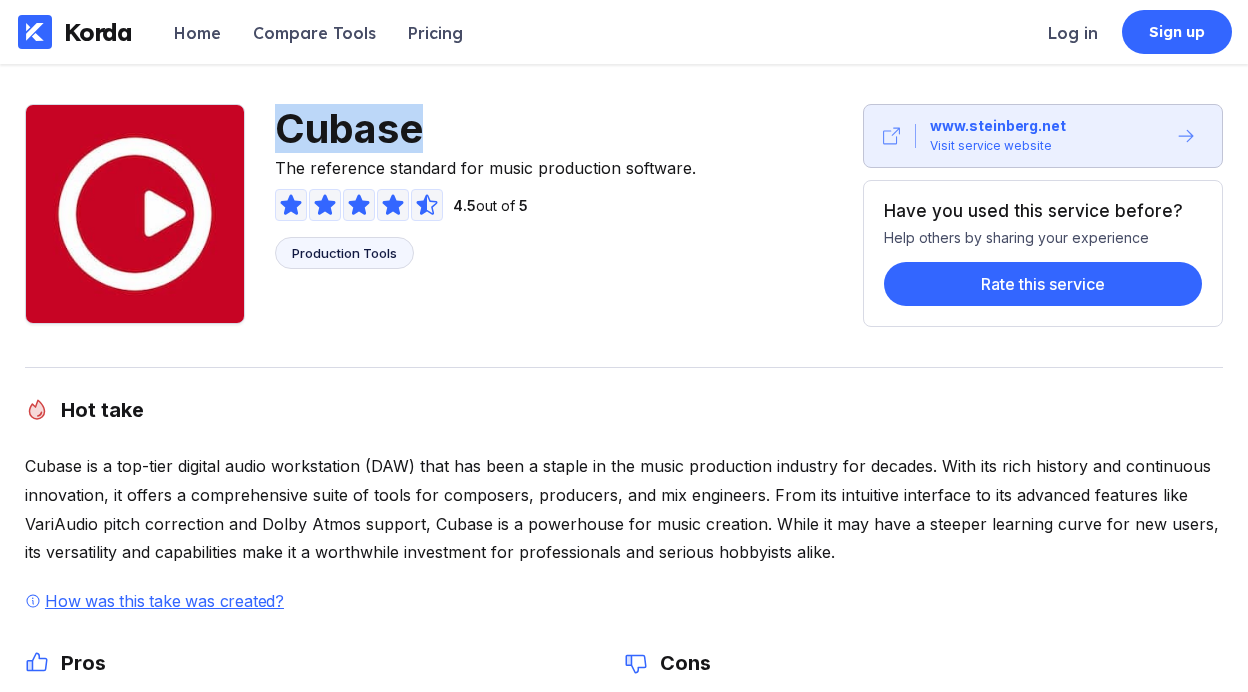 drag, startPoint x: 440, startPoint y: 139, endPoint x: 280, endPoint y: 132, distance: 160.15305 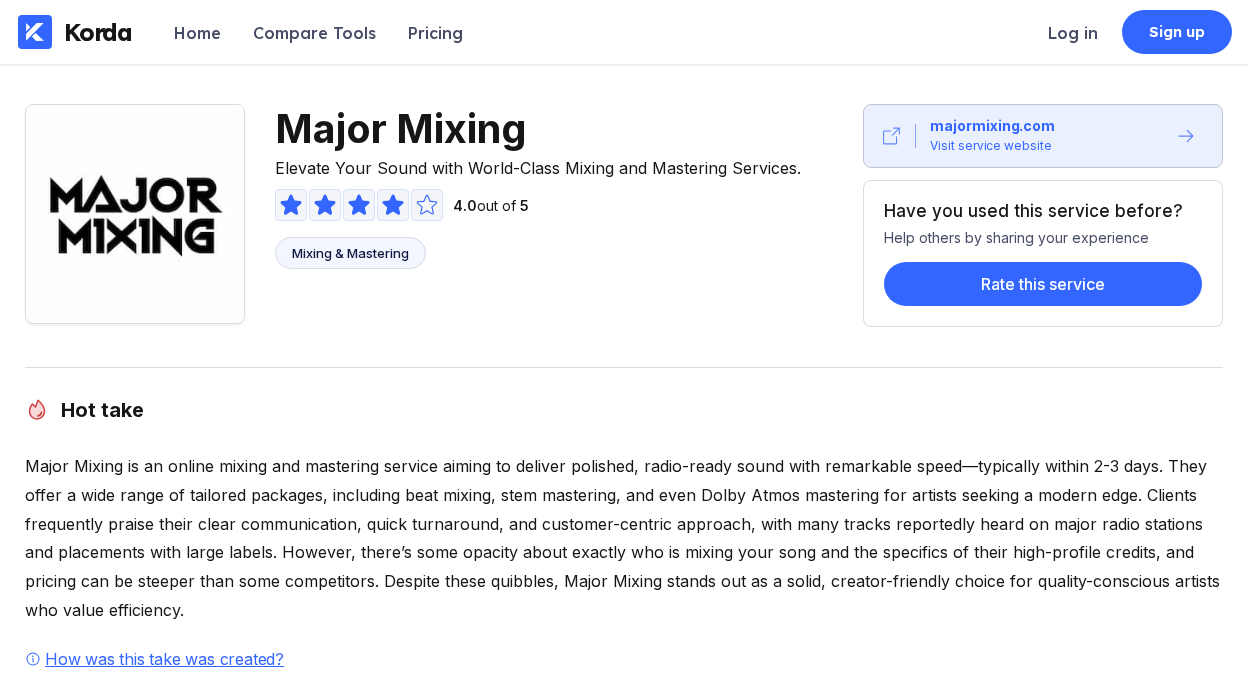 scroll, scrollTop: 0, scrollLeft: 0, axis: both 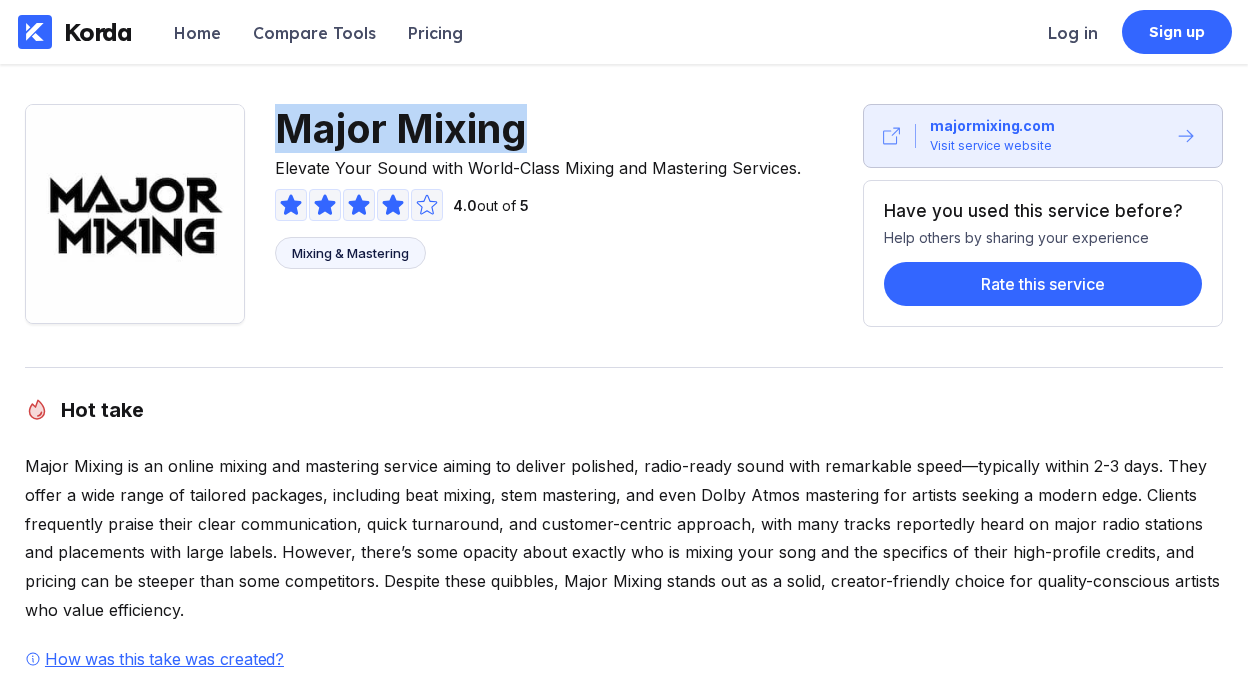 drag, startPoint x: 559, startPoint y: 123, endPoint x: 289, endPoint y: 118, distance: 270.0463 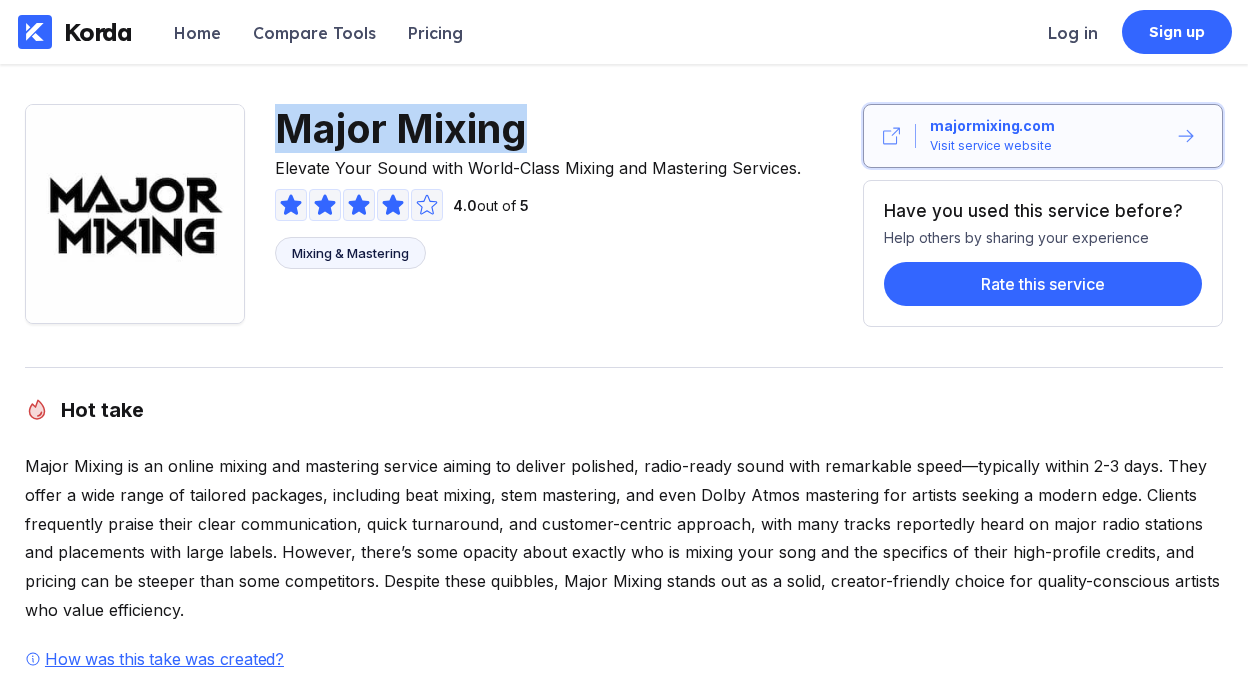 click on "majormixing.com" at bounding box center (992, 126) 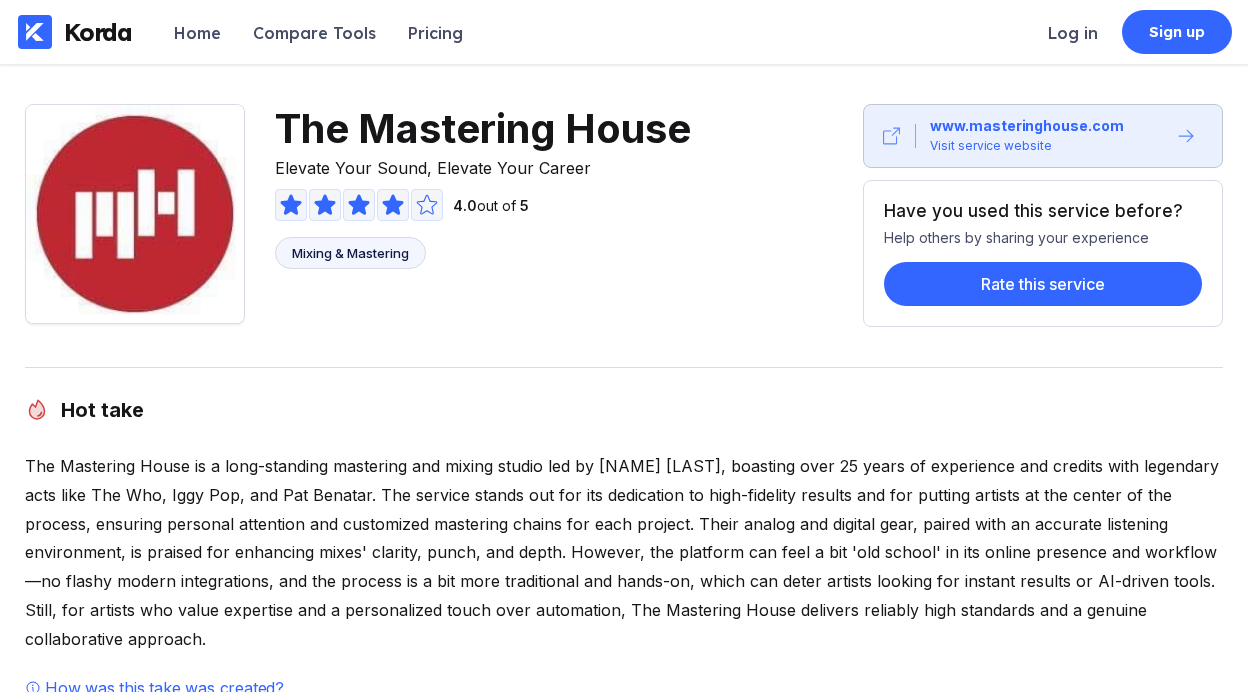 scroll, scrollTop: 0, scrollLeft: 0, axis: both 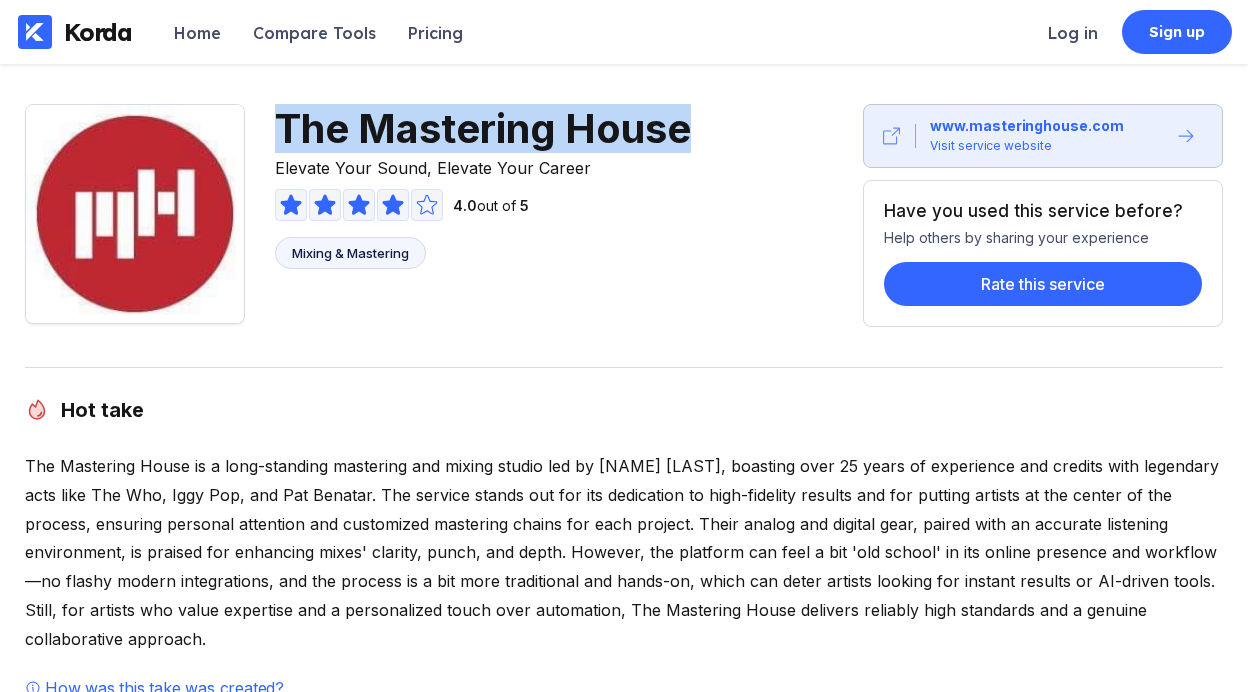 drag, startPoint x: 689, startPoint y: 126, endPoint x: 284, endPoint y: 120, distance: 405.04443 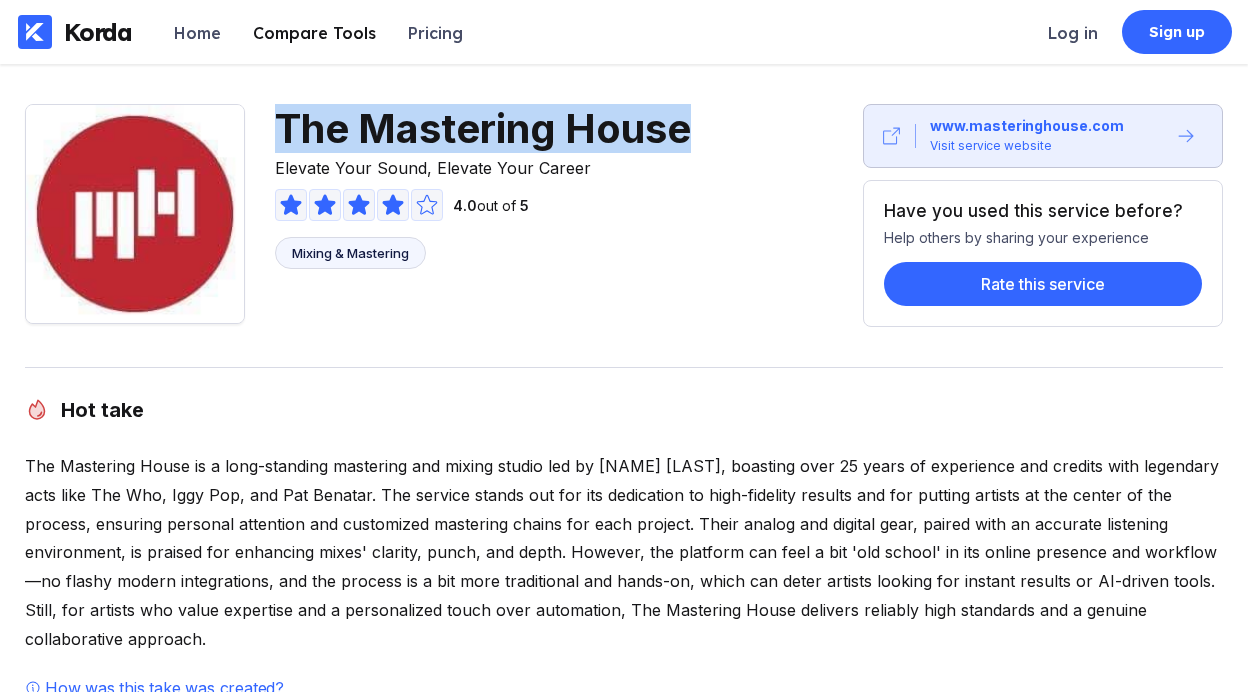 copy on "The Mastering House" 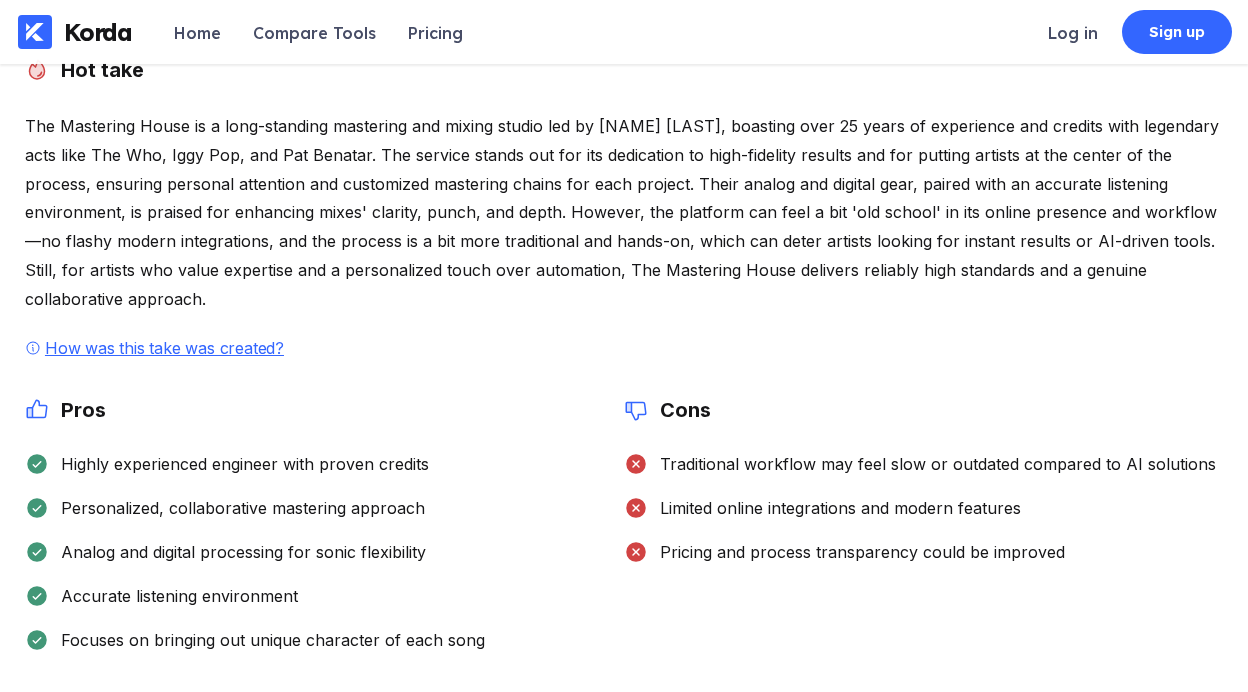 scroll, scrollTop: 0, scrollLeft: 0, axis: both 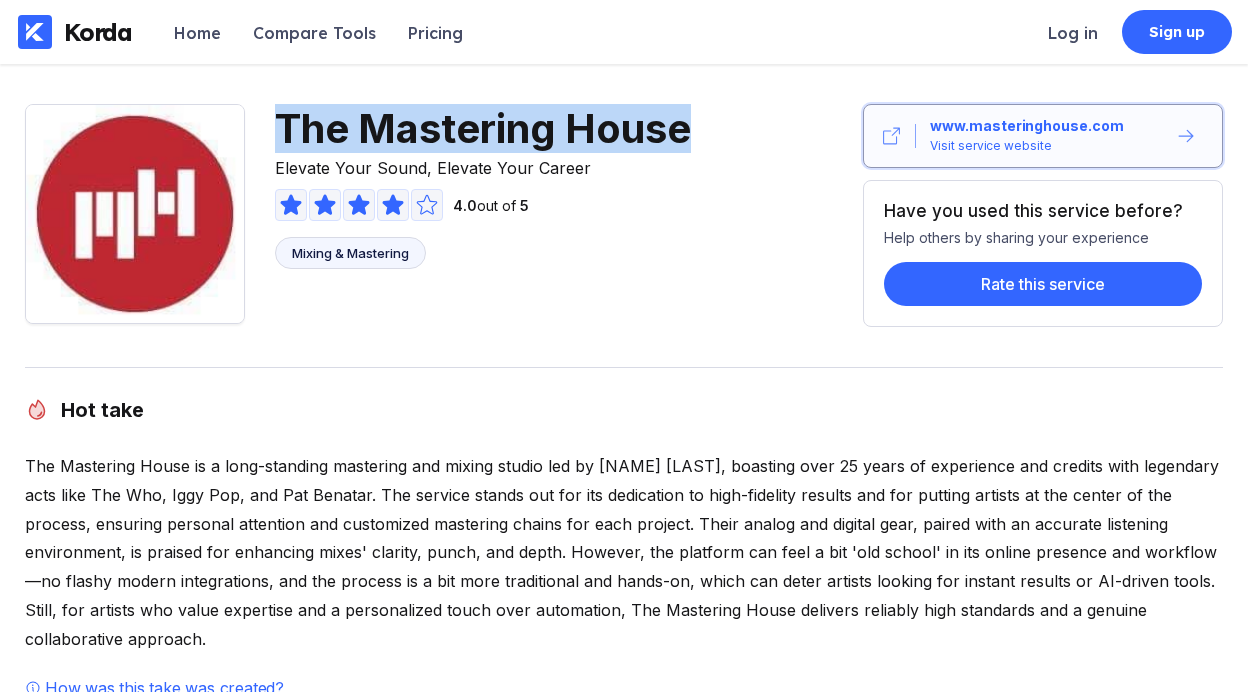 click on "www.masteringhouse.com" at bounding box center [1027, 126] 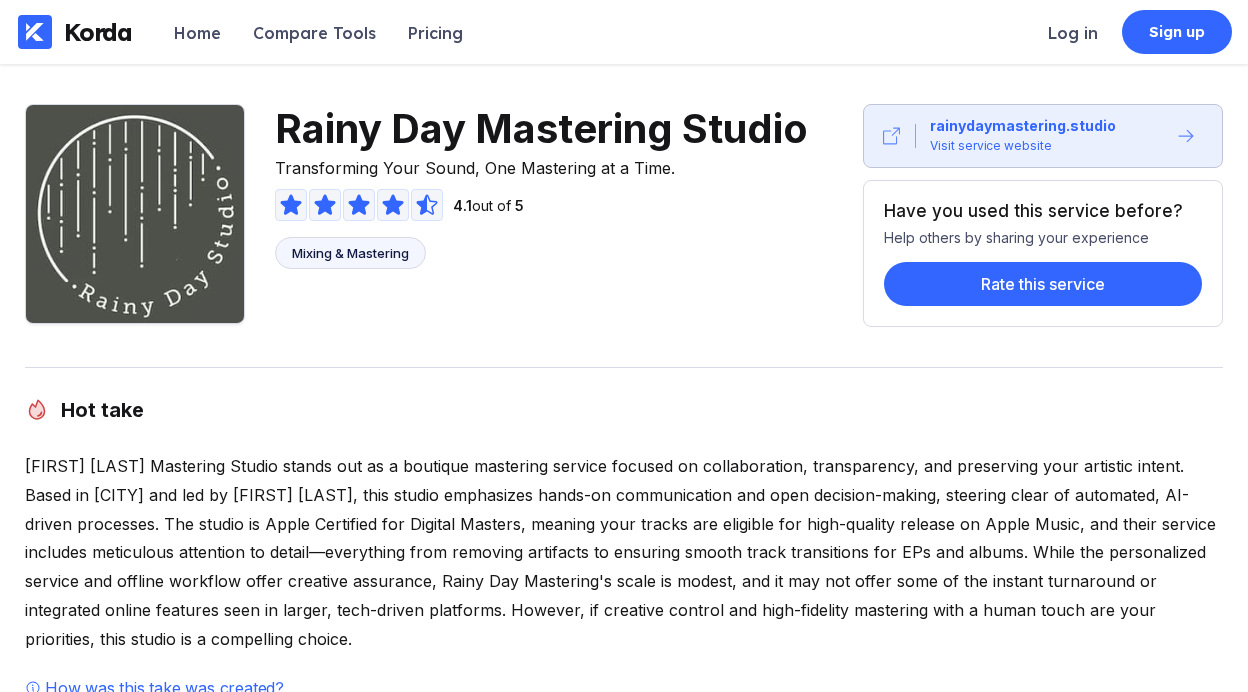scroll, scrollTop: 0, scrollLeft: 0, axis: both 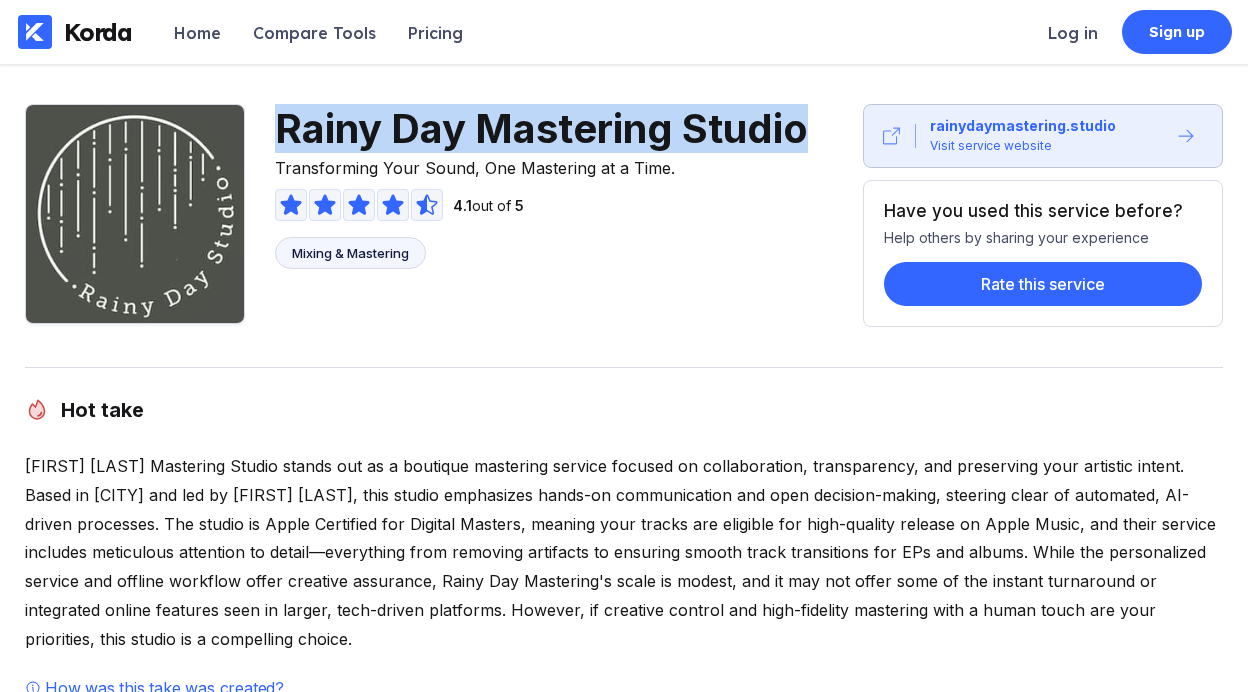 drag, startPoint x: 815, startPoint y: 132, endPoint x: 285, endPoint y: 107, distance: 530.5893 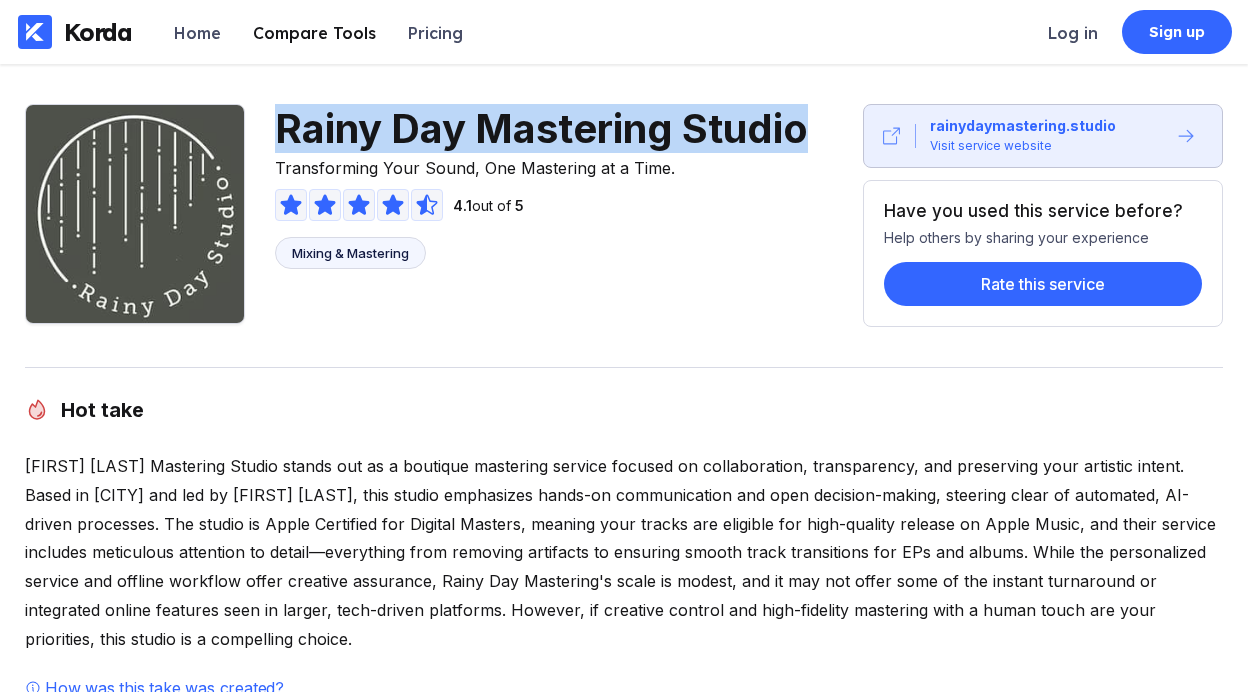 copy on "Rainy Day Mastering Studio" 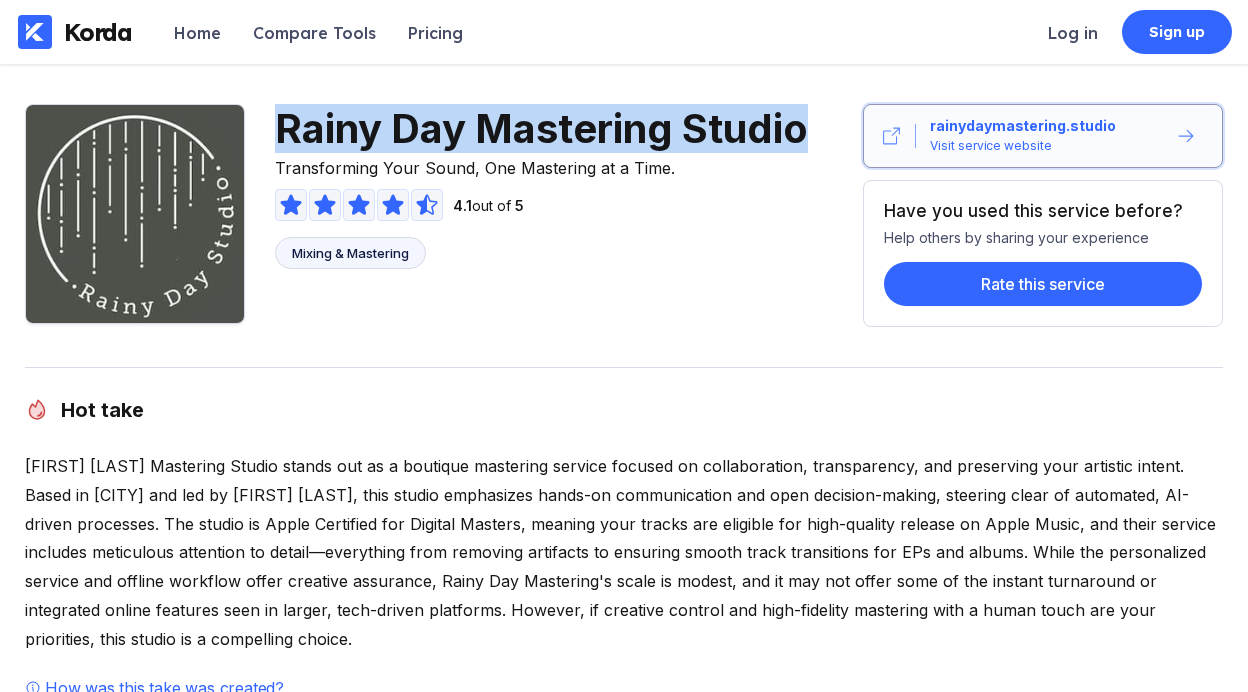 click on "rainydaymastering.studio" at bounding box center (1023, 126) 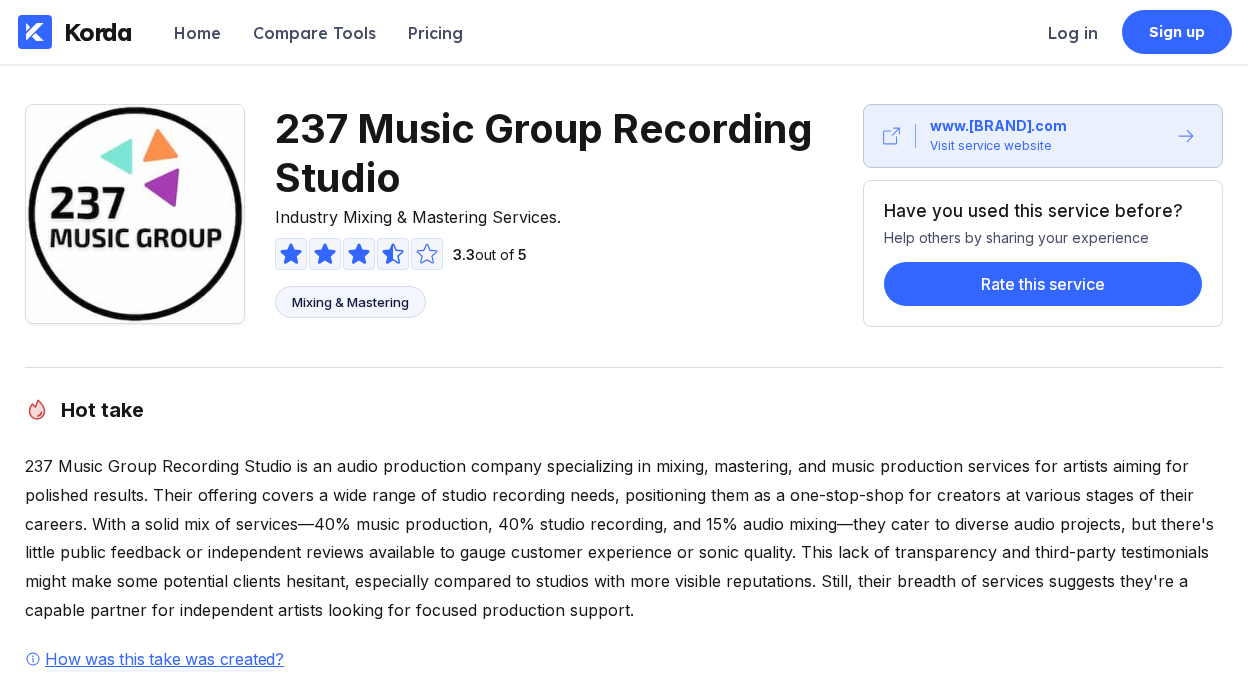 scroll, scrollTop: 0, scrollLeft: 0, axis: both 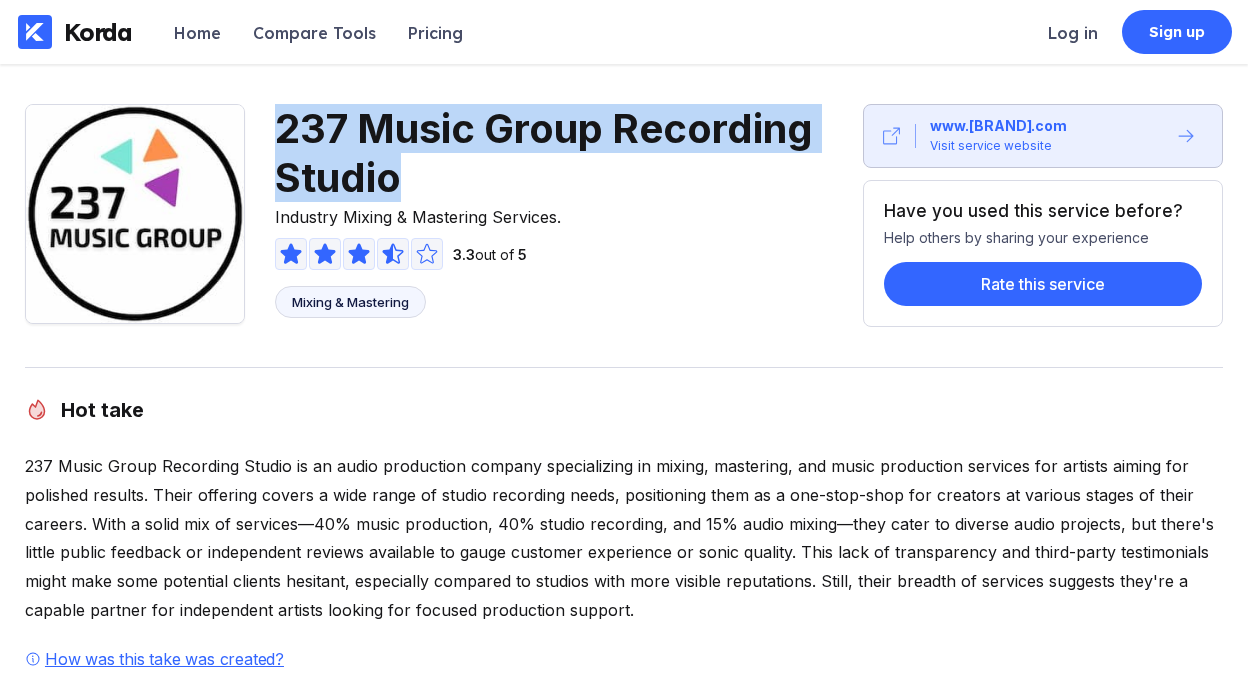 drag, startPoint x: 434, startPoint y: 173, endPoint x: 285, endPoint y: 135, distance: 153.7693 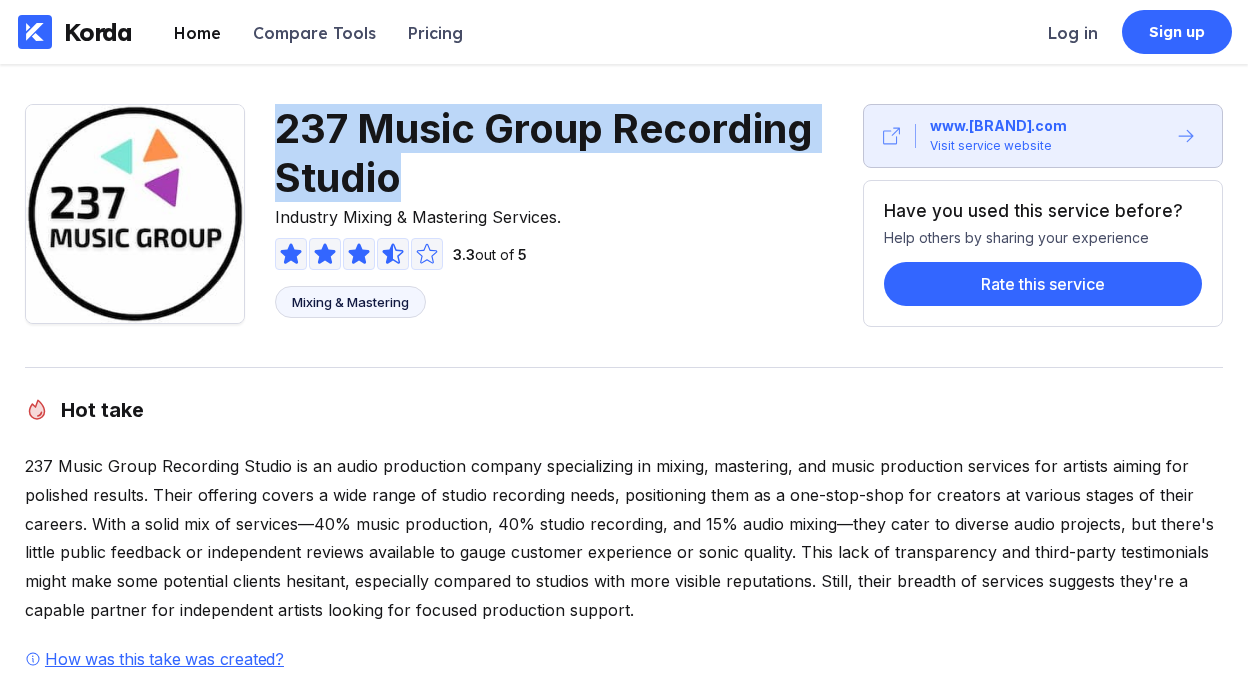 copy on "237 Music Group Recording Studio" 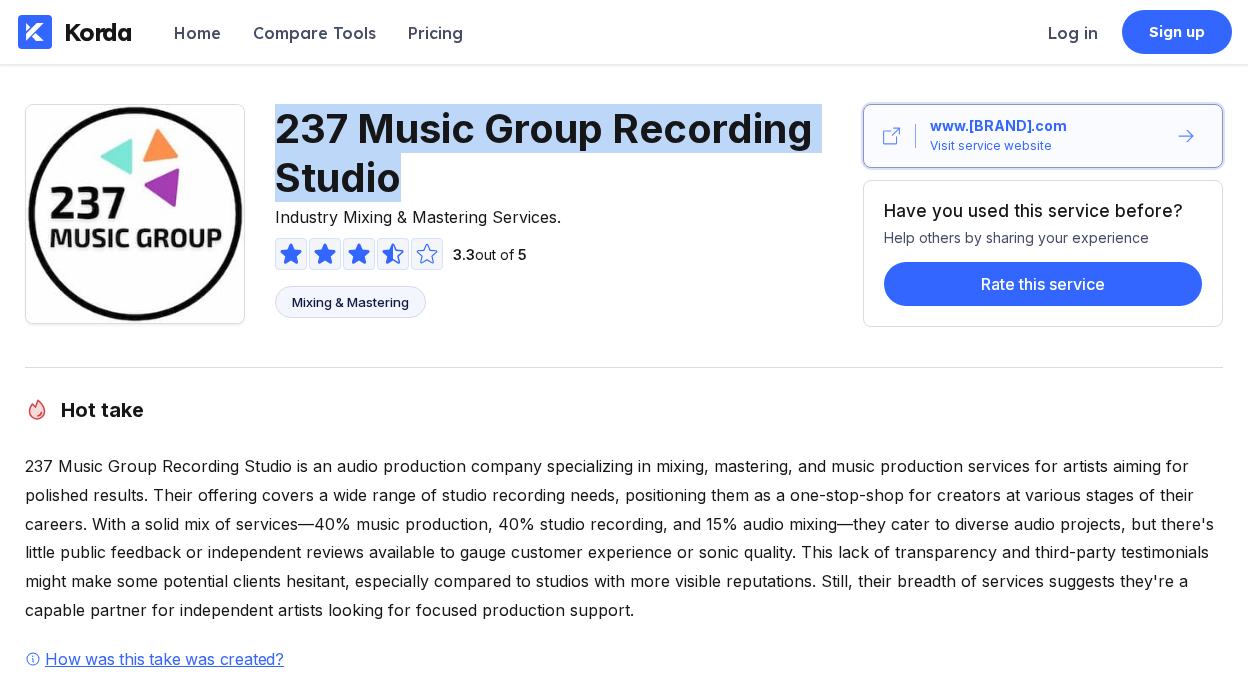 click on "www.237musicgroup.com Visit service website" at bounding box center (1041, 136) 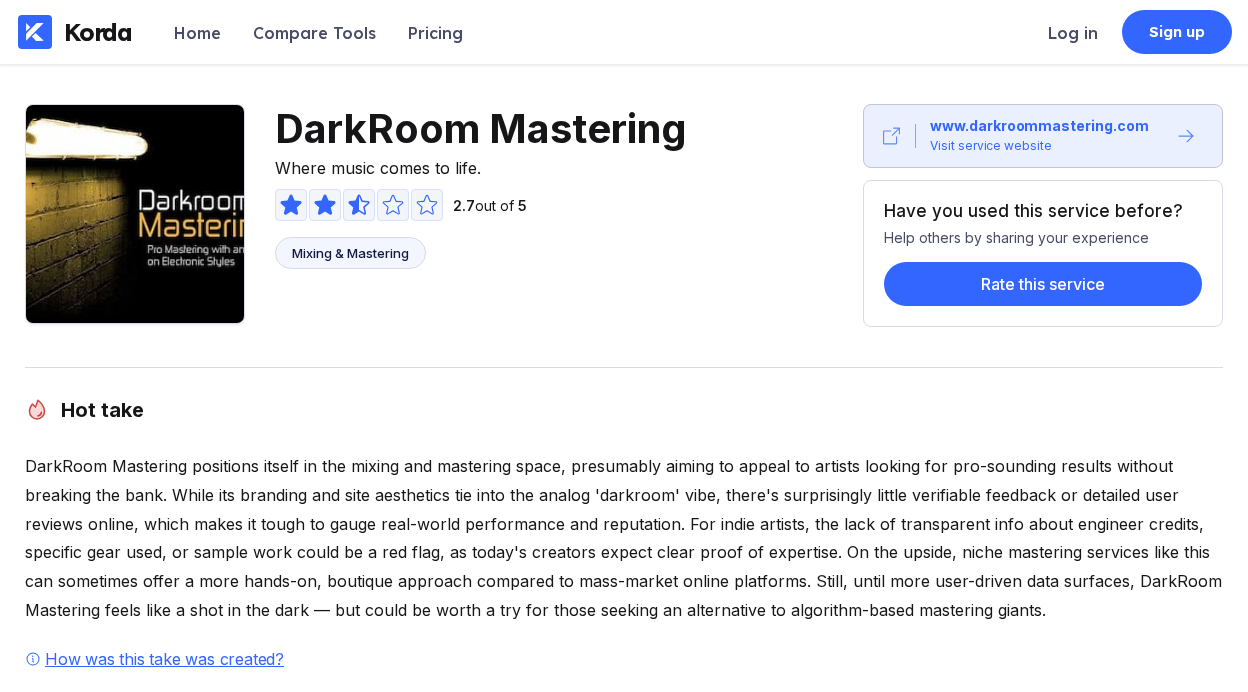 scroll, scrollTop: 0, scrollLeft: 0, axis: both 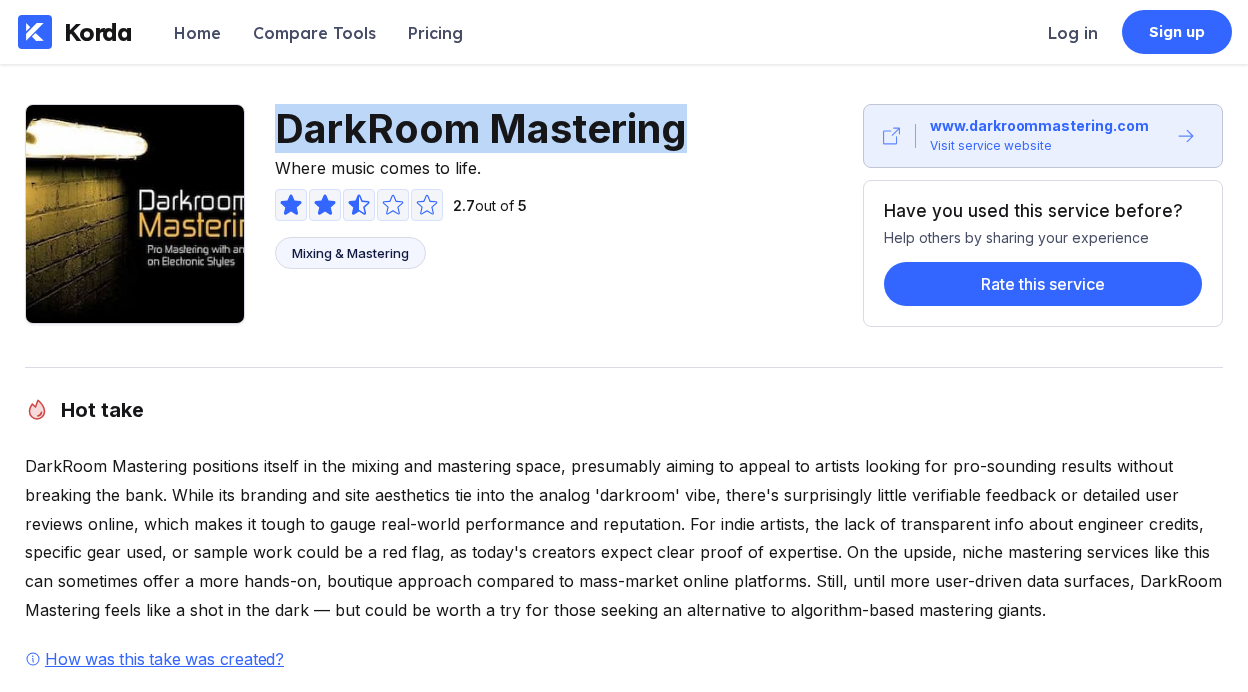 drag, startPoint x: 698, startPoint y: 123, endPoint x: 273, endPoint y: 141, distance: 425.381 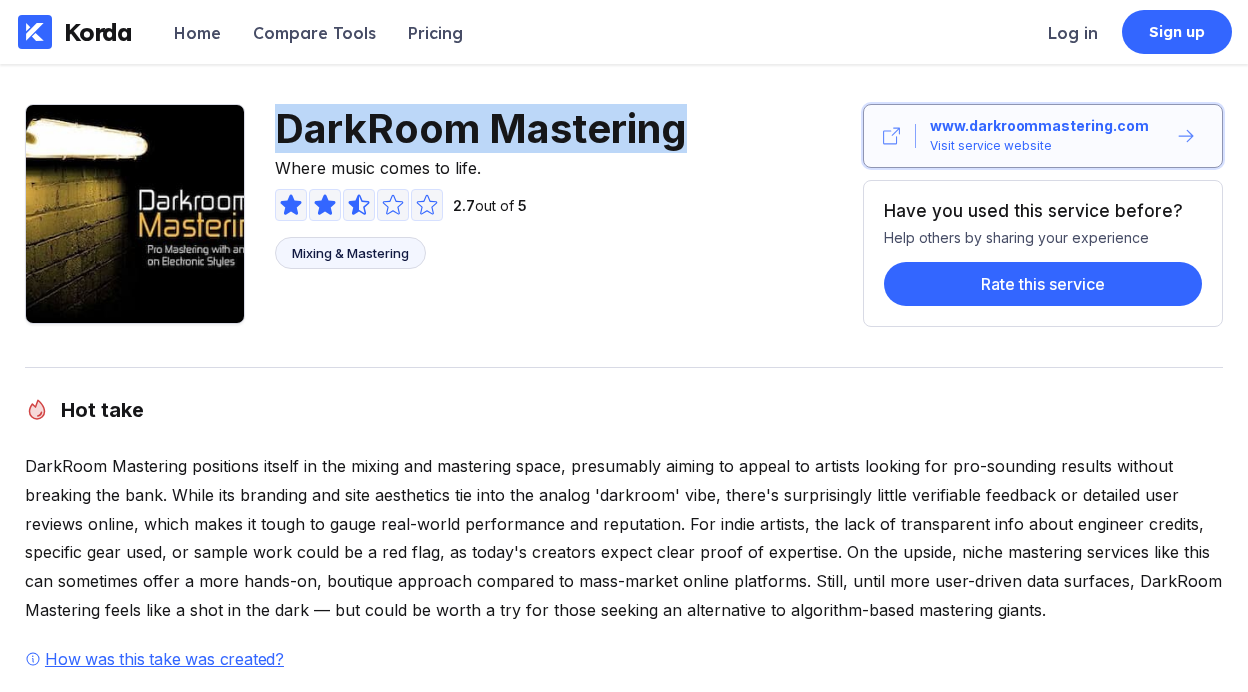 drag, startPoint x: 1148, startPoint y: 127, endPoint x: 964, endPoint y: 124, distance: 184.02446 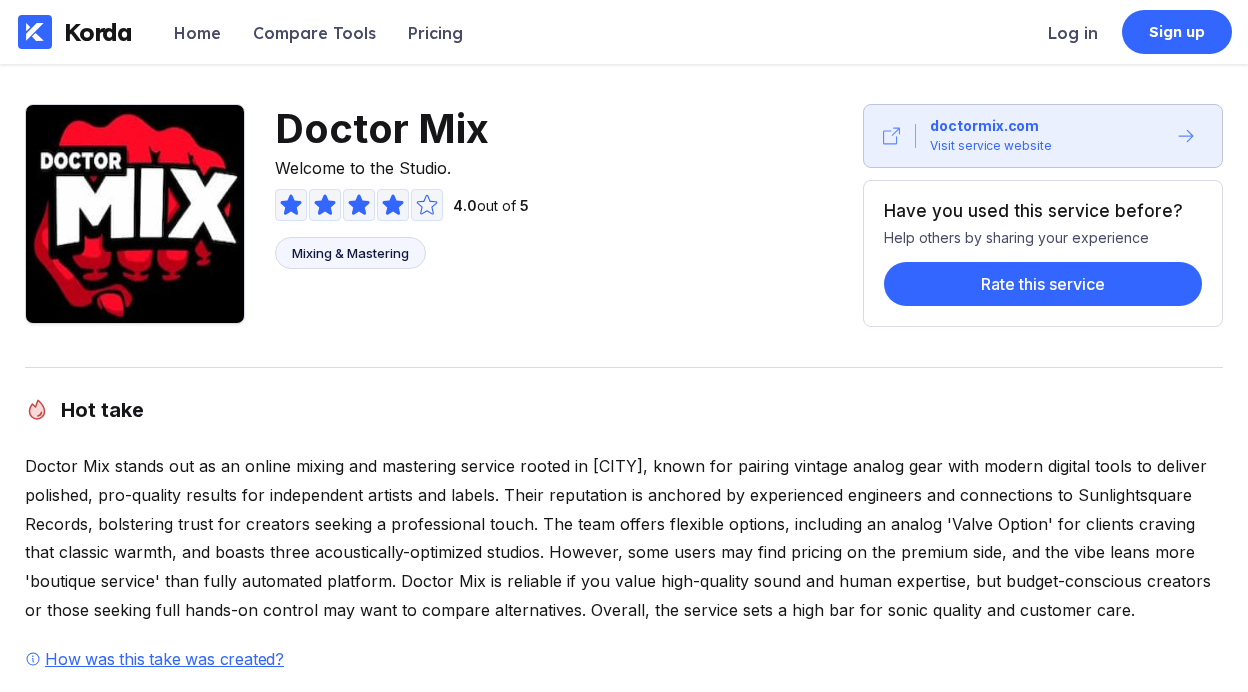 scroll, scrollTop: 0, scrollLeft: 0, axis: both 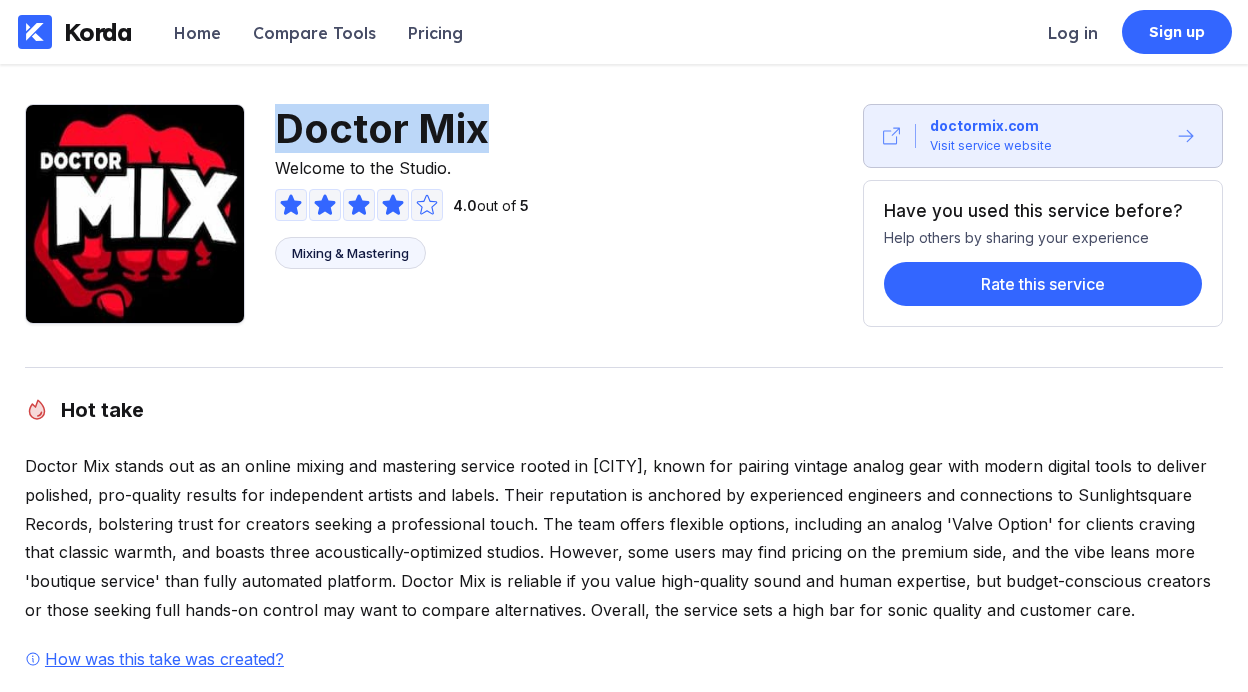 drag, startPoint x: 535, startPoint y: 134, endPoint x: 281, endPoint y: 118, distance: 254.50343 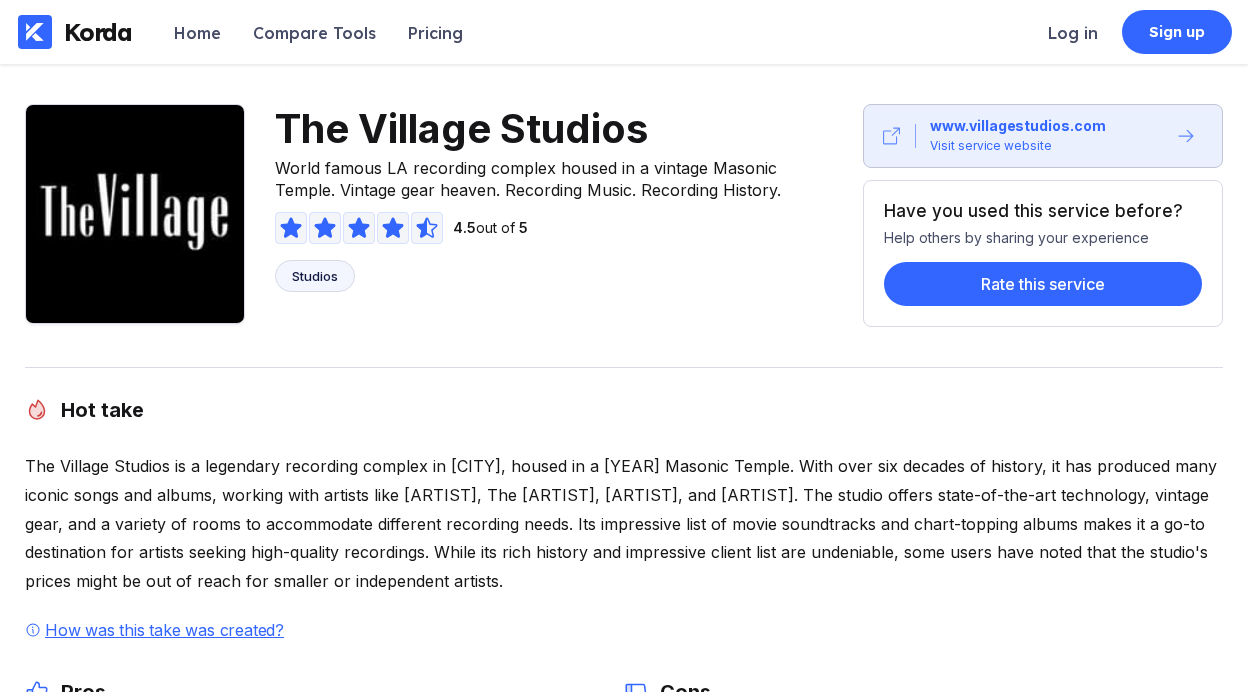 scroll, scrollTop: 0, scrollLeft: 0, axis: both 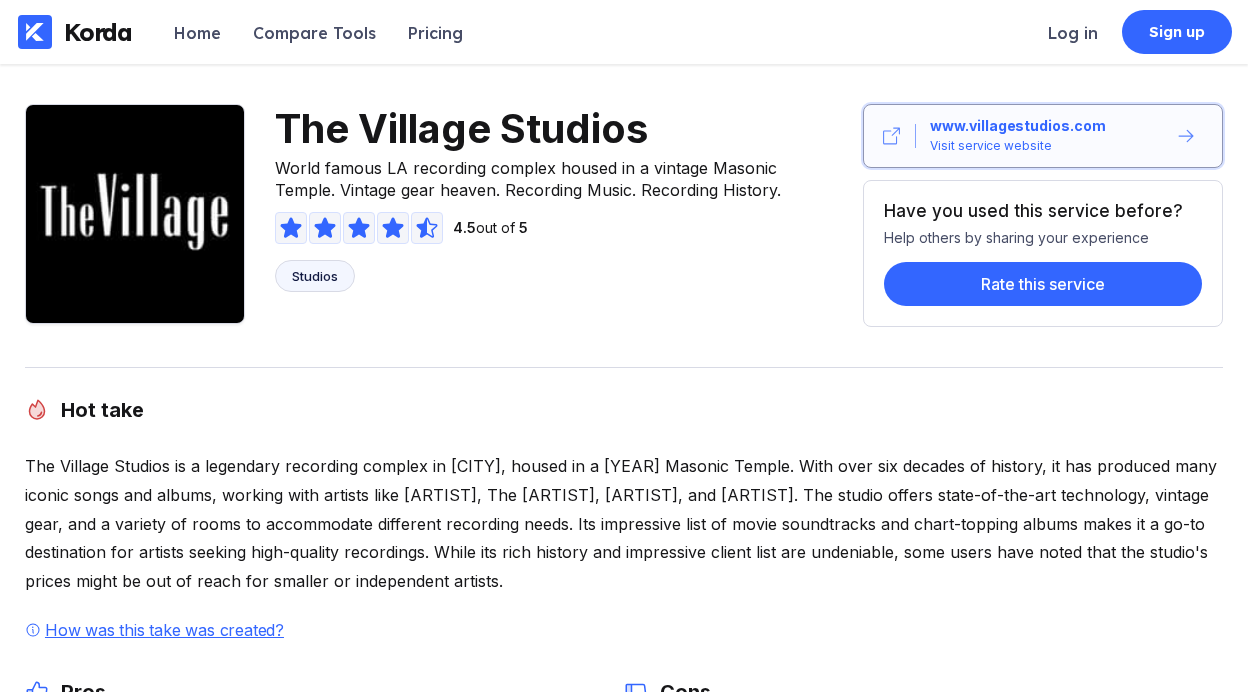 click on "www.villagestudios.com" at bounding box center (1018, 126) 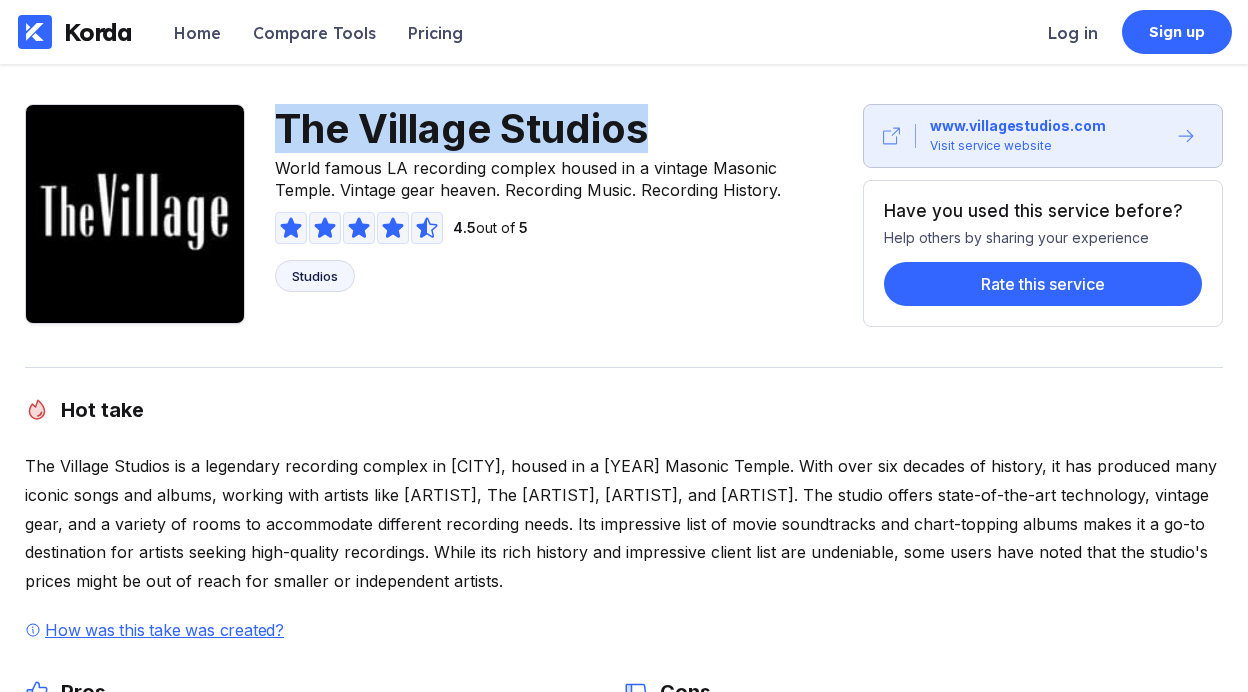 drag, startPoint x: 630, startPoint y: 129, endPoint x: 265, endPoint y: 107, distance: 365.6624 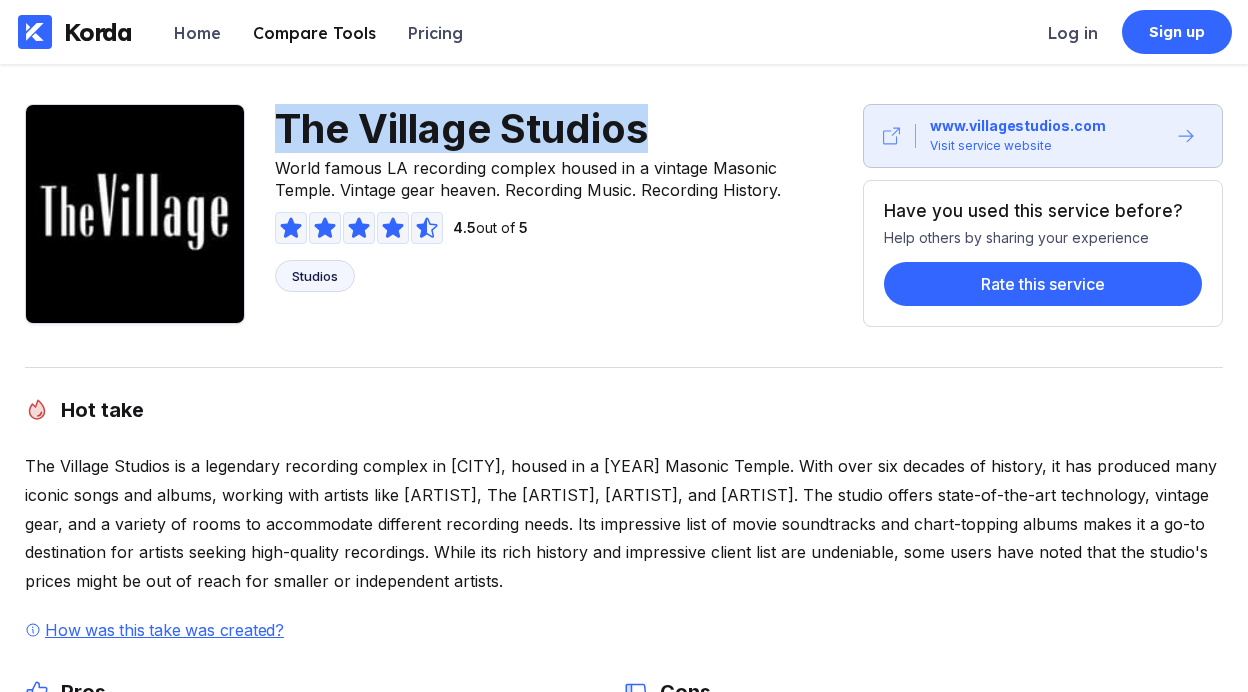 copy on "The Village Studios" 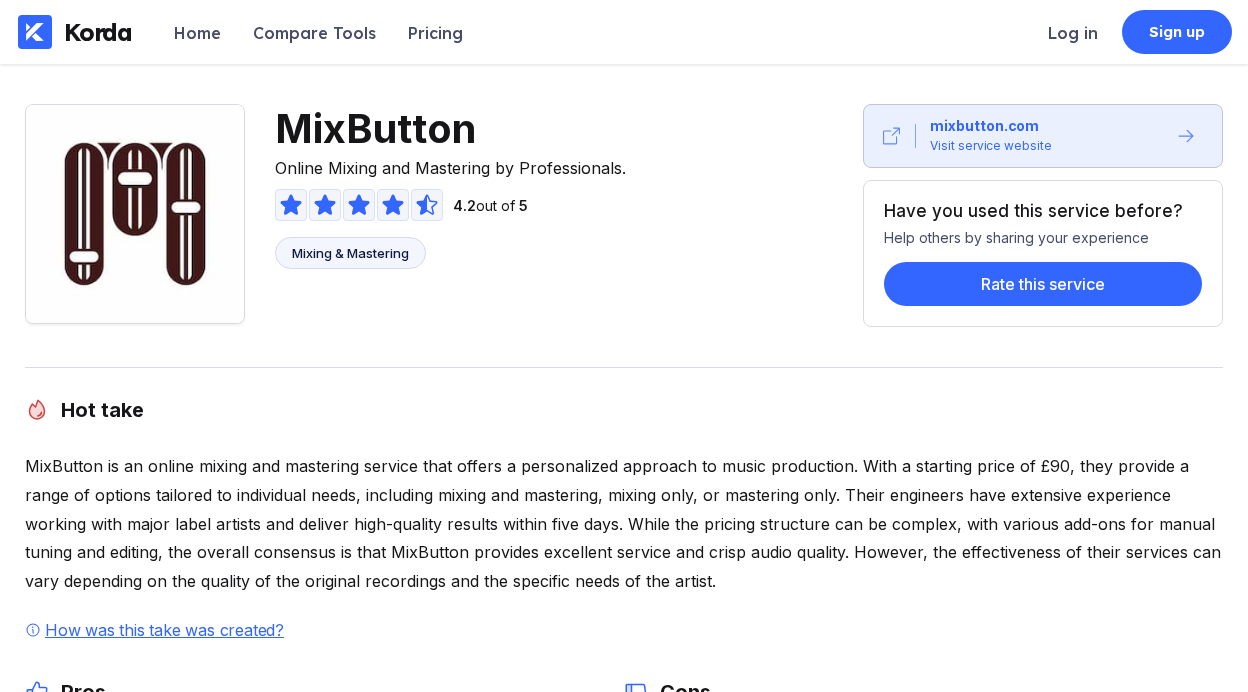 scroll, scrollTop: 0, scrollLeft: 0, axis: both 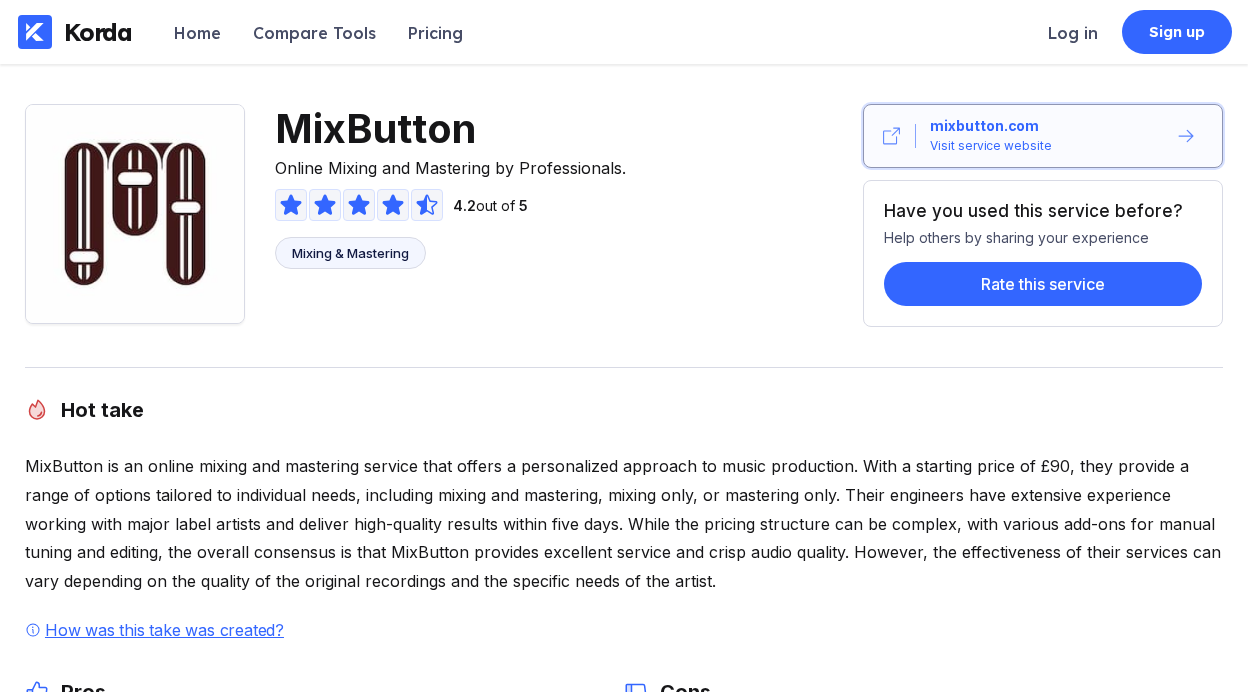 click on "mixbutton.com Visit service website" at bounding box center [1041, 136] 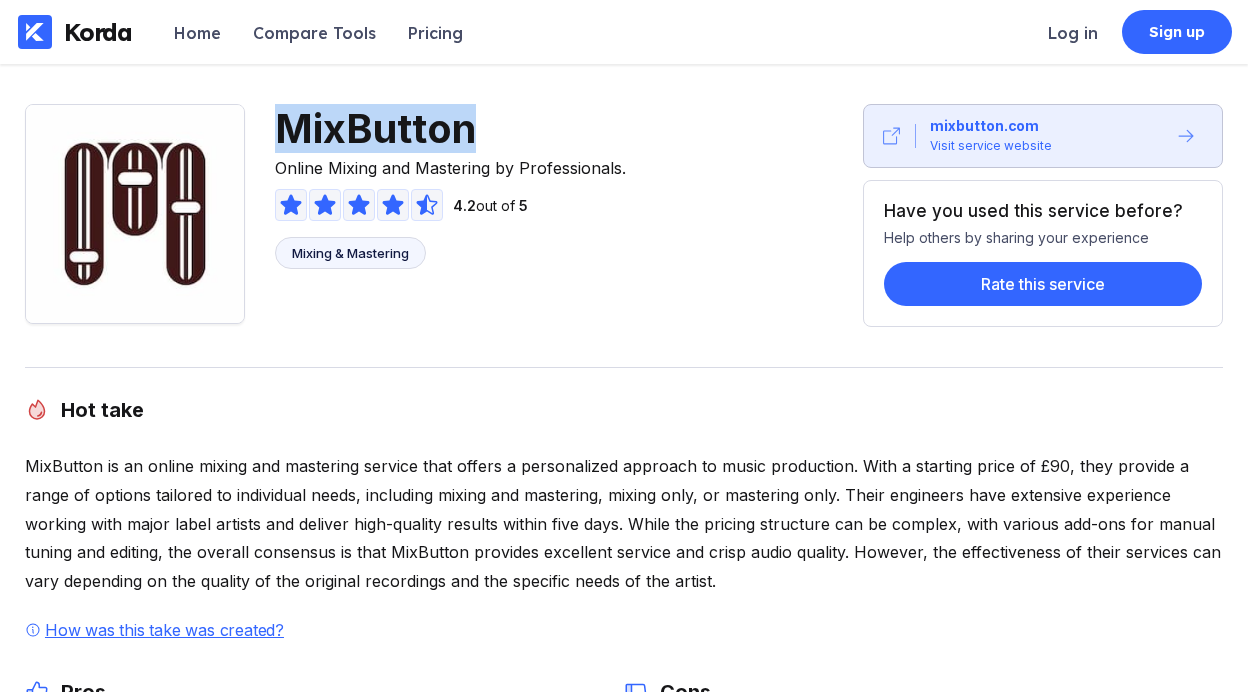 drag, startPoint x: 508, startPoint y: 134, endPoint x: 327, endPoint y: 89, distance: 186.51006 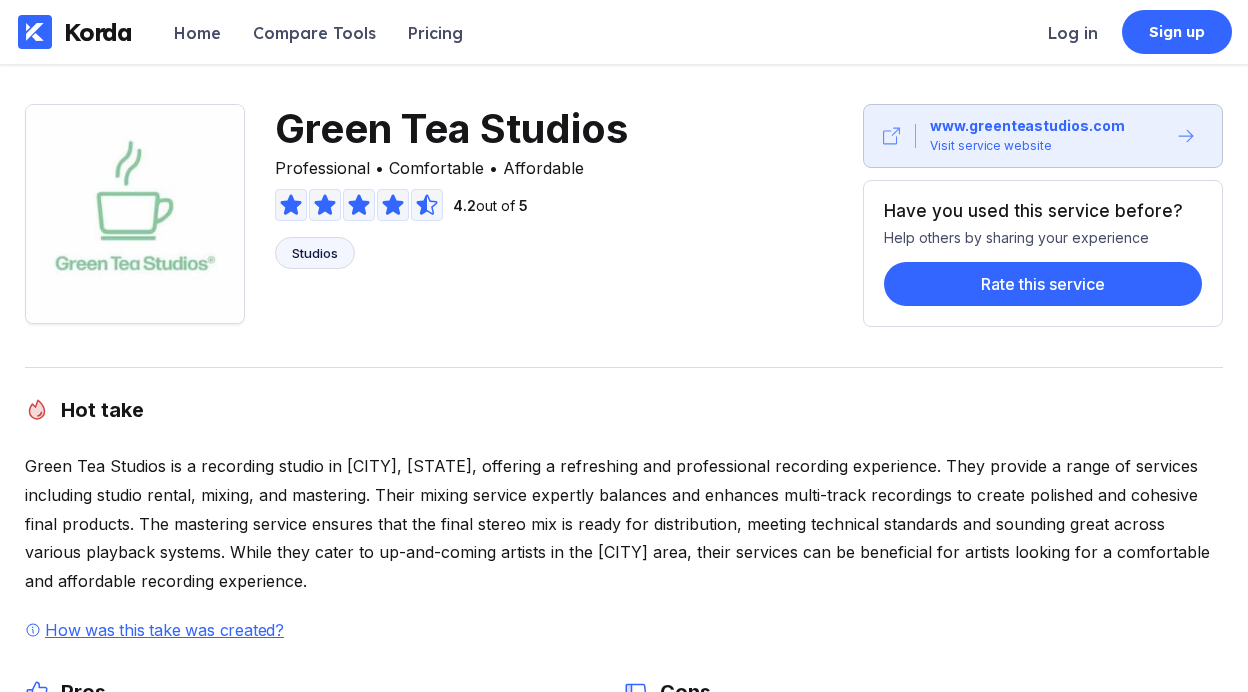 scroll, scrollTop: 0, scrollLeft: 0, axis: both 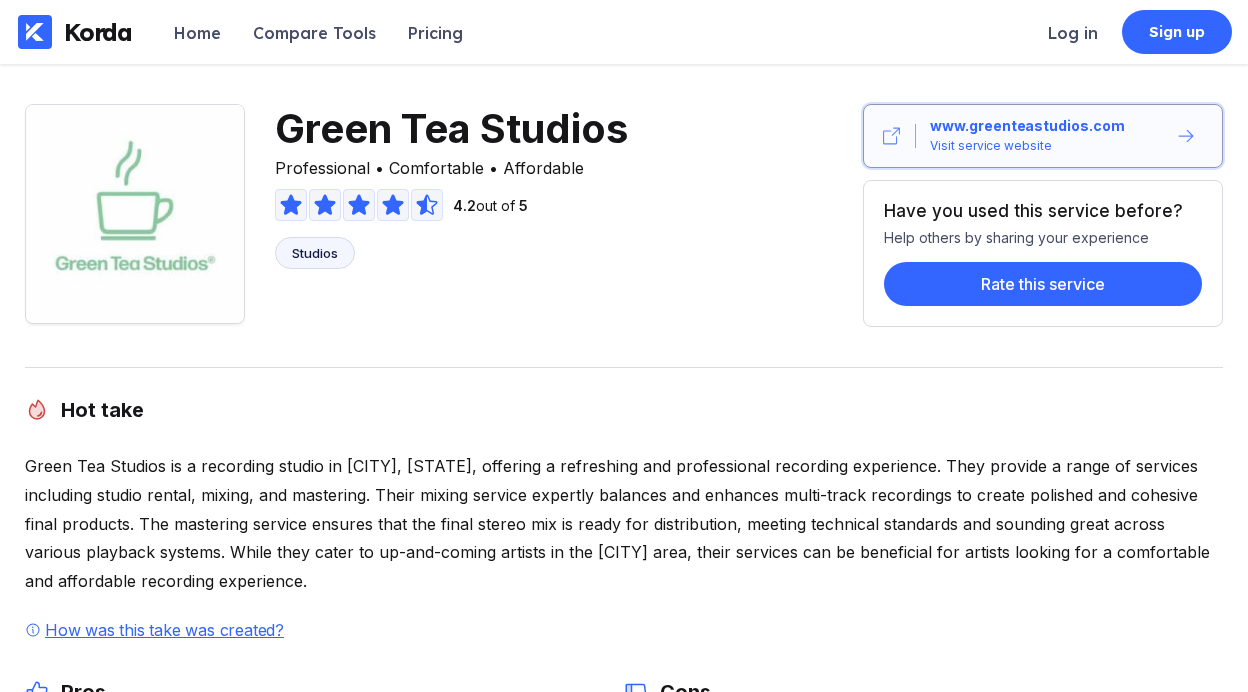 click on "Visit service website" at bounding box center (991, 146) 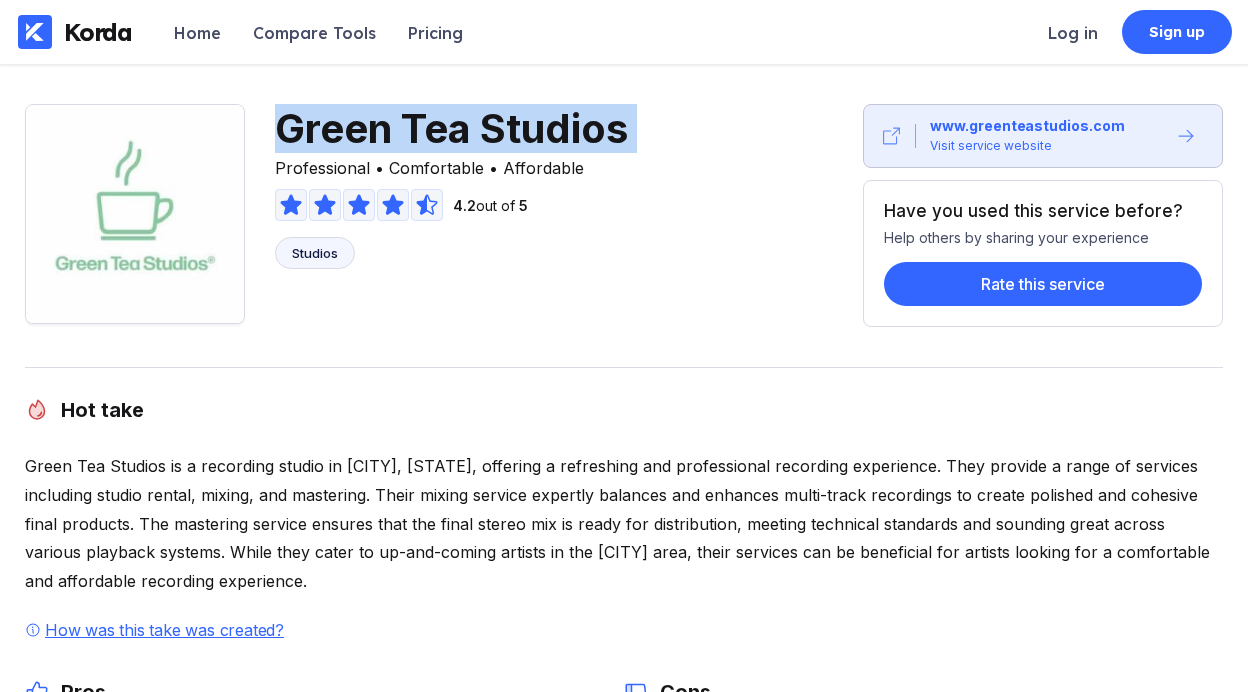 drag, startPoint x: 541, startPoint y: 134, endPoint x: 285, endPoint y: 130, distance: 256.03125 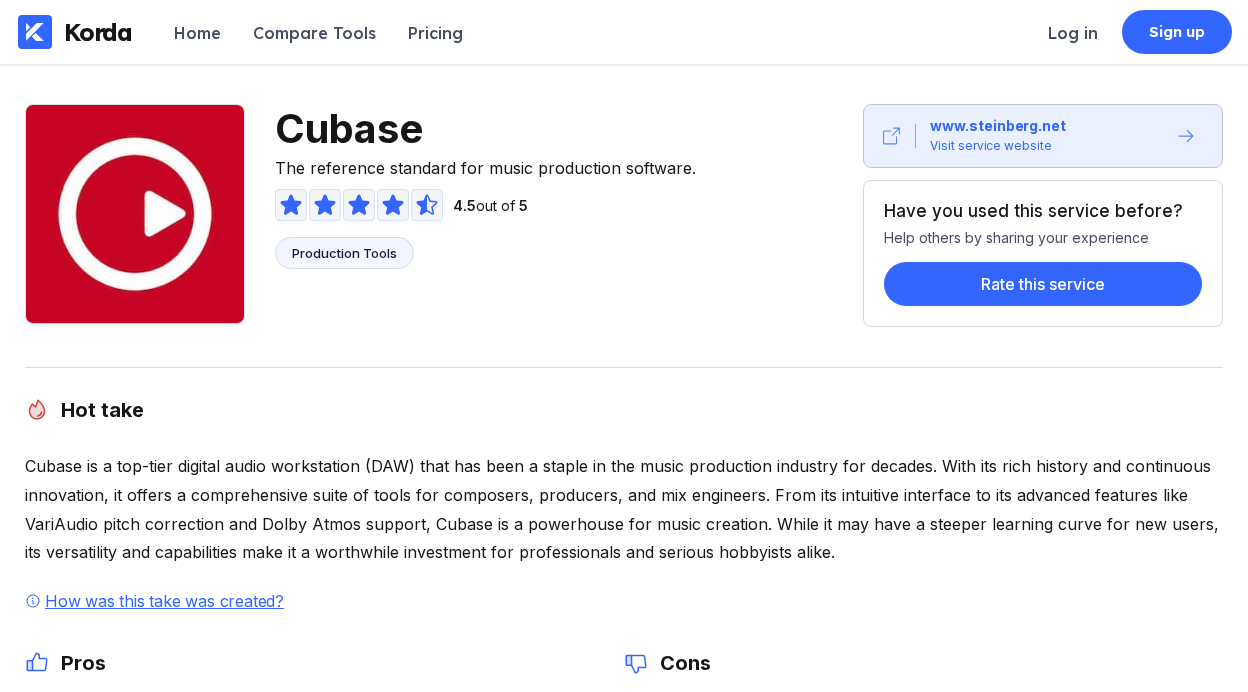 scroll, scrollTop: 0, scrollLeft: 0, axis: both 